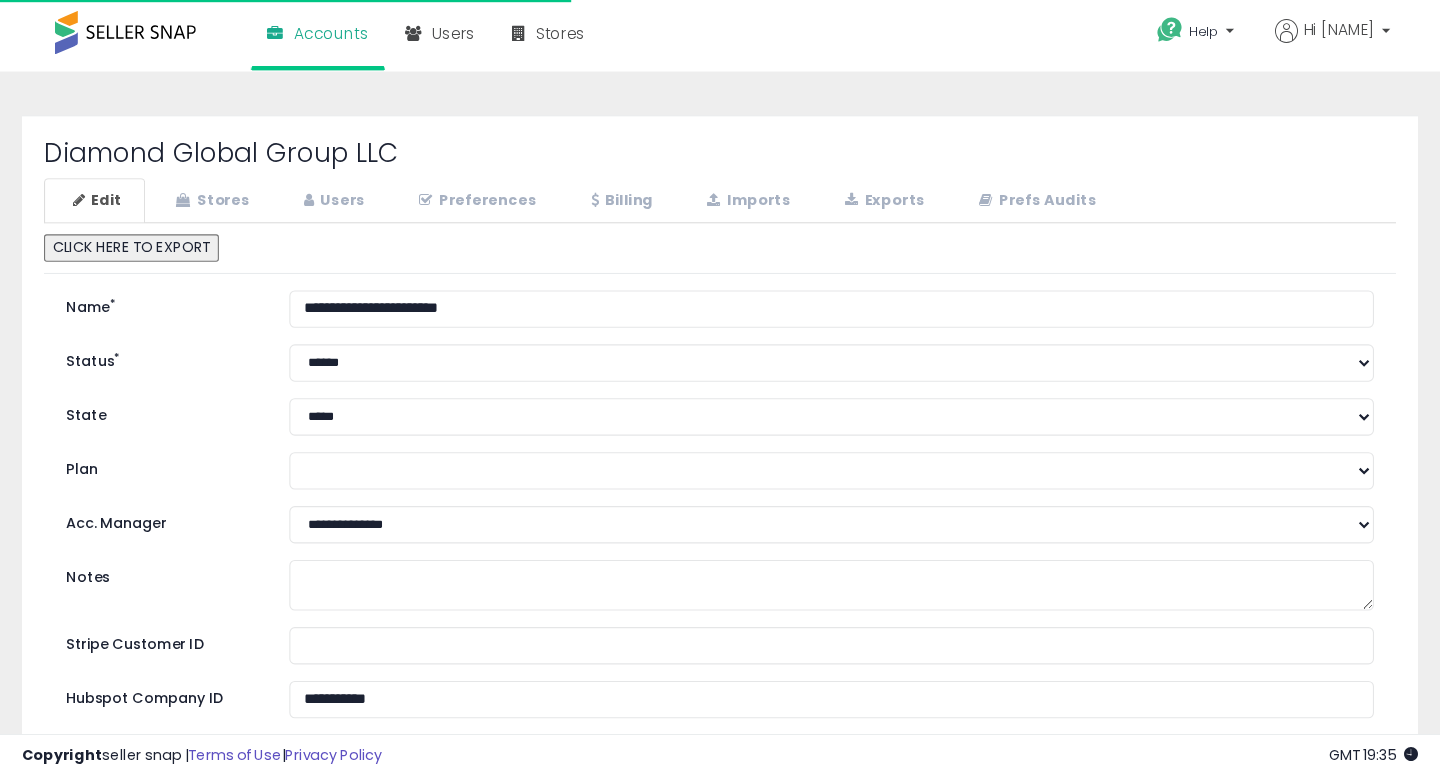 scroll, scrollTop: 0, scrollLeft: 0, axis: both 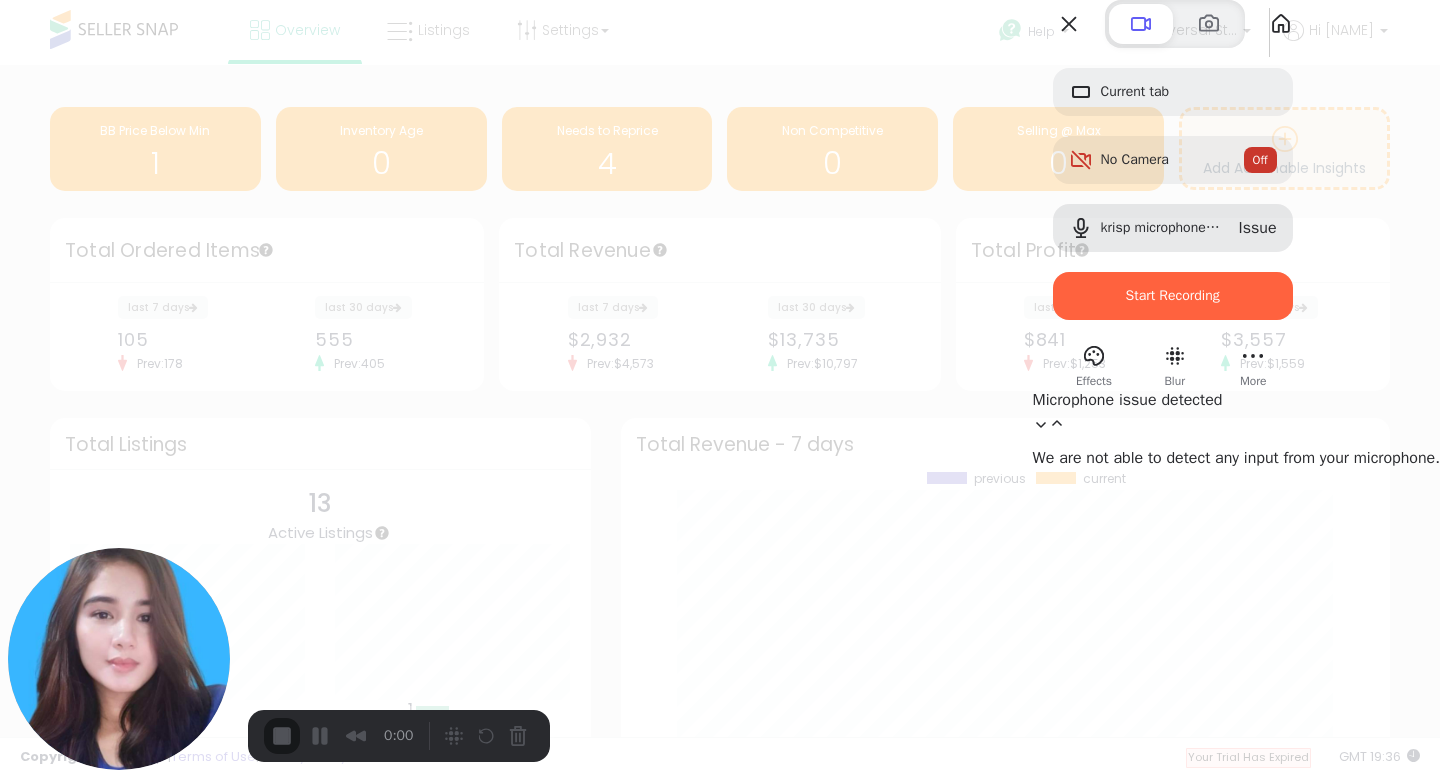 click on "Current tab No Camera Off krisp microphone (Virtual) Issue Start Recording Effects Blur More" at bounding box center (1173, 219) 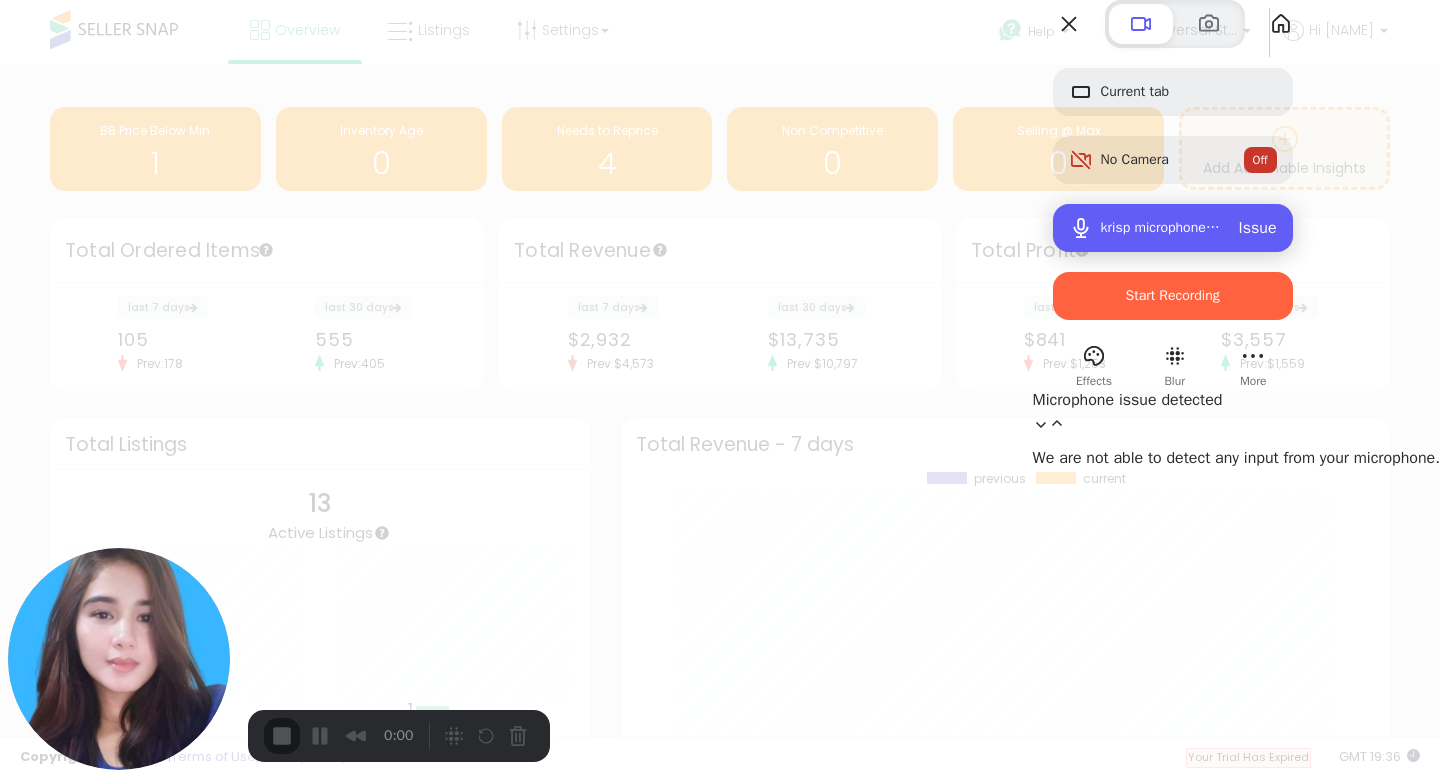 click on "krisp microphone (Virtual)" at bounding box center (1162, 228) 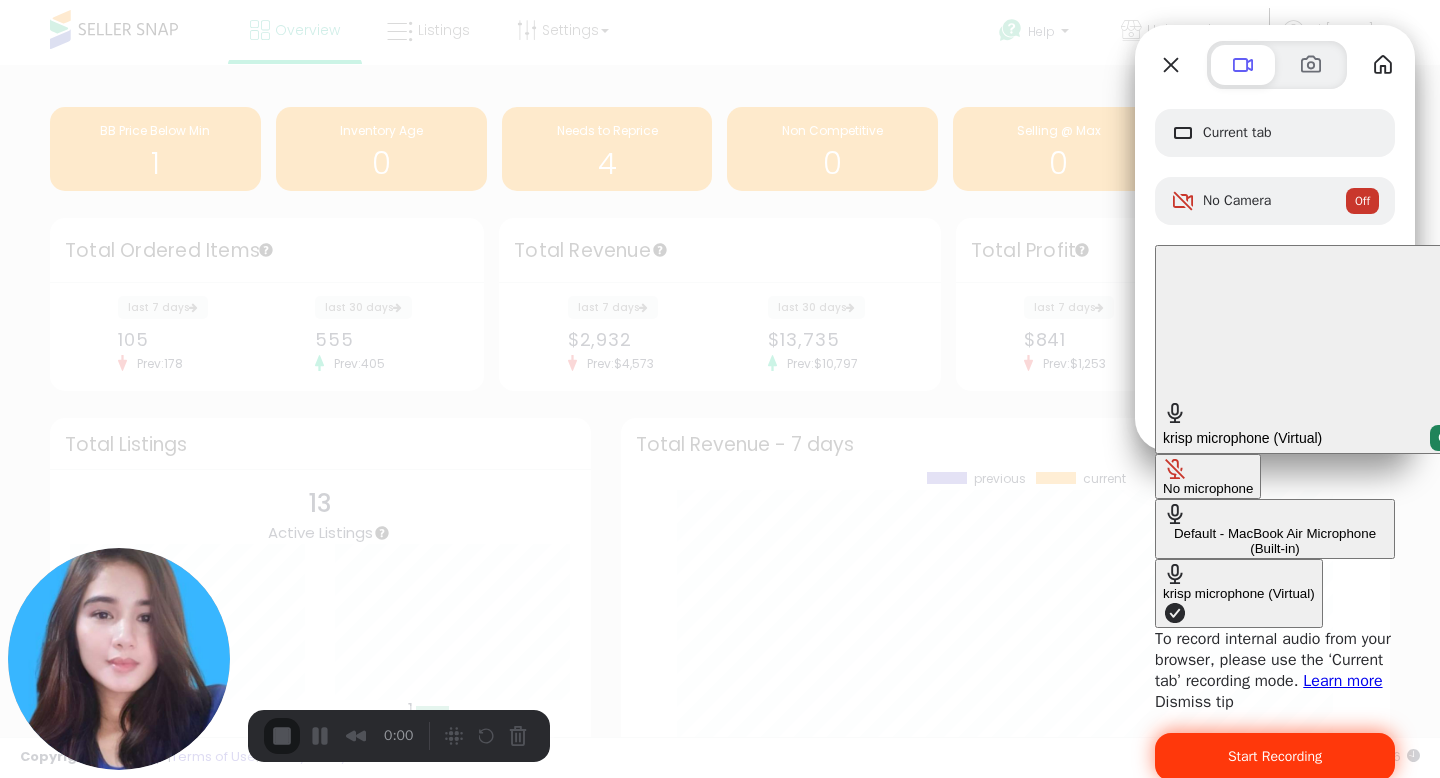 click on "Start Recording" at bounding box center [1275, 756] 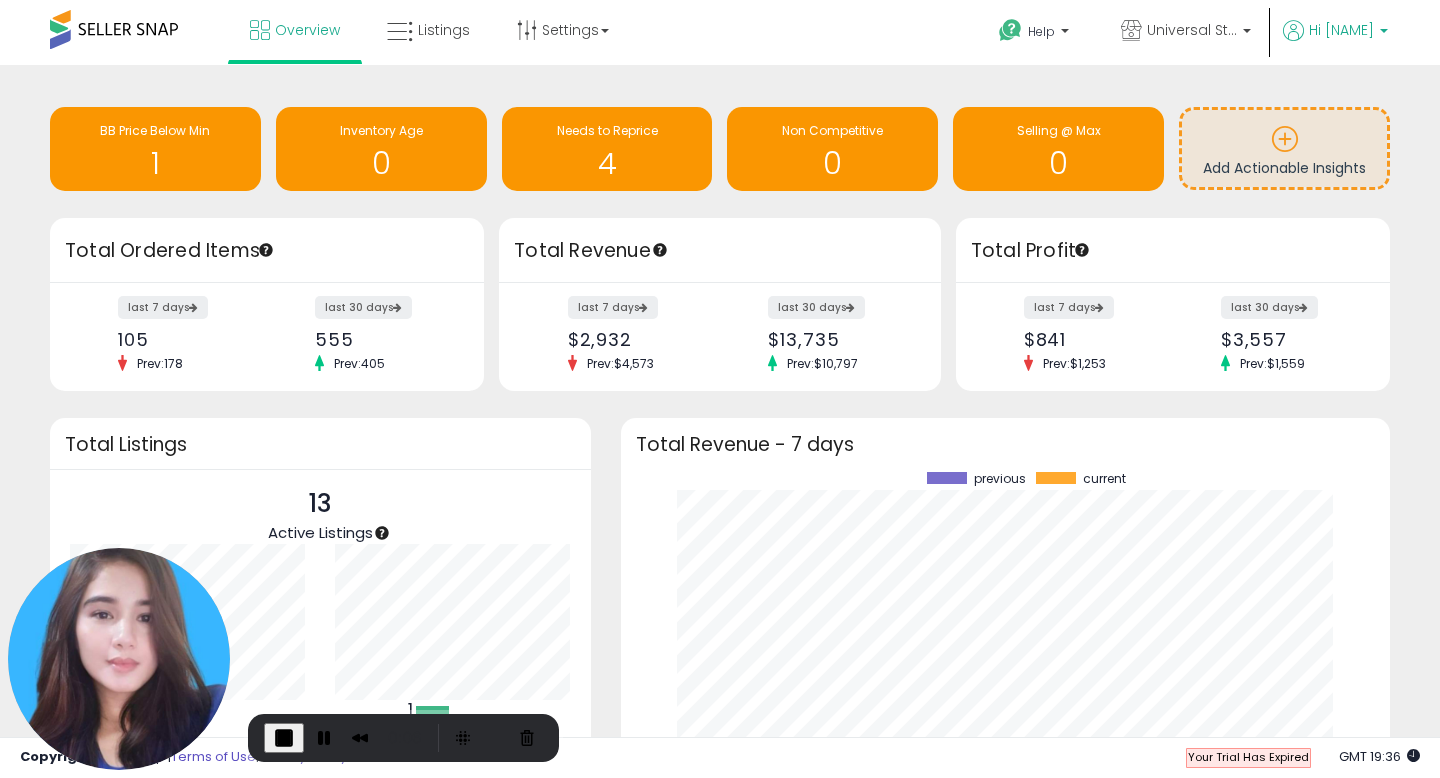 click on "Hi [NAME]" at bounding box center [1341, 30] 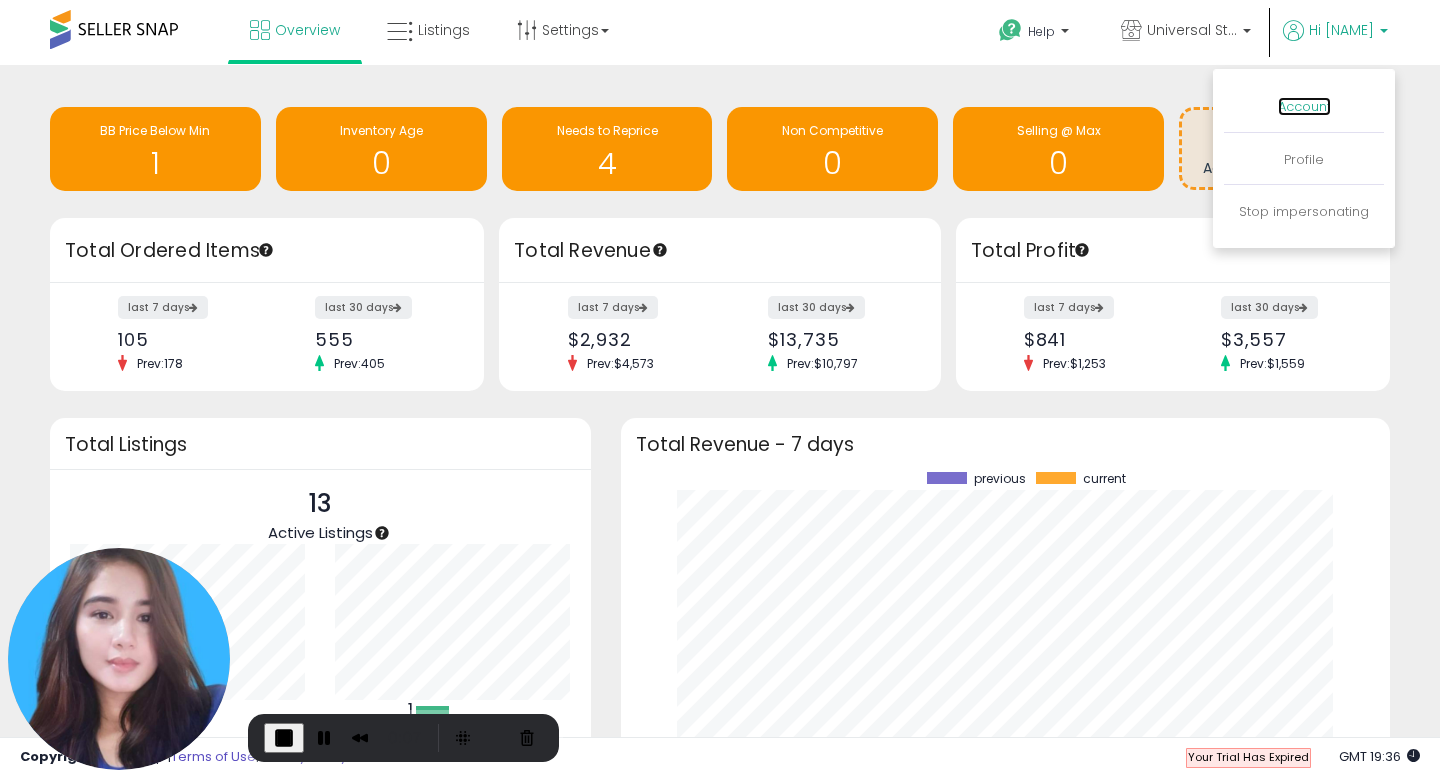 click on "Account" at bounding box center (1304, 106) 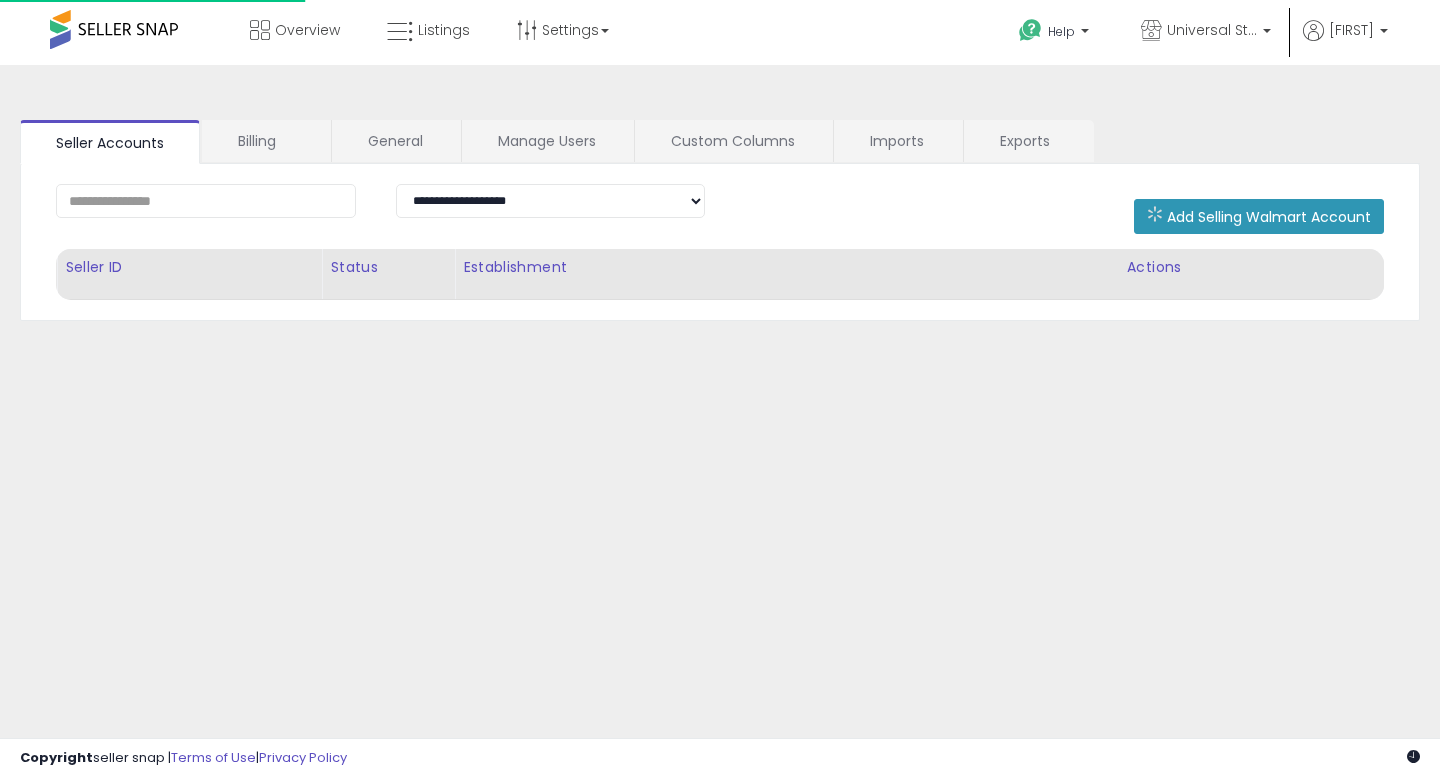 scroll, scrollTop: 0, scrollLeft: 0, axis: both 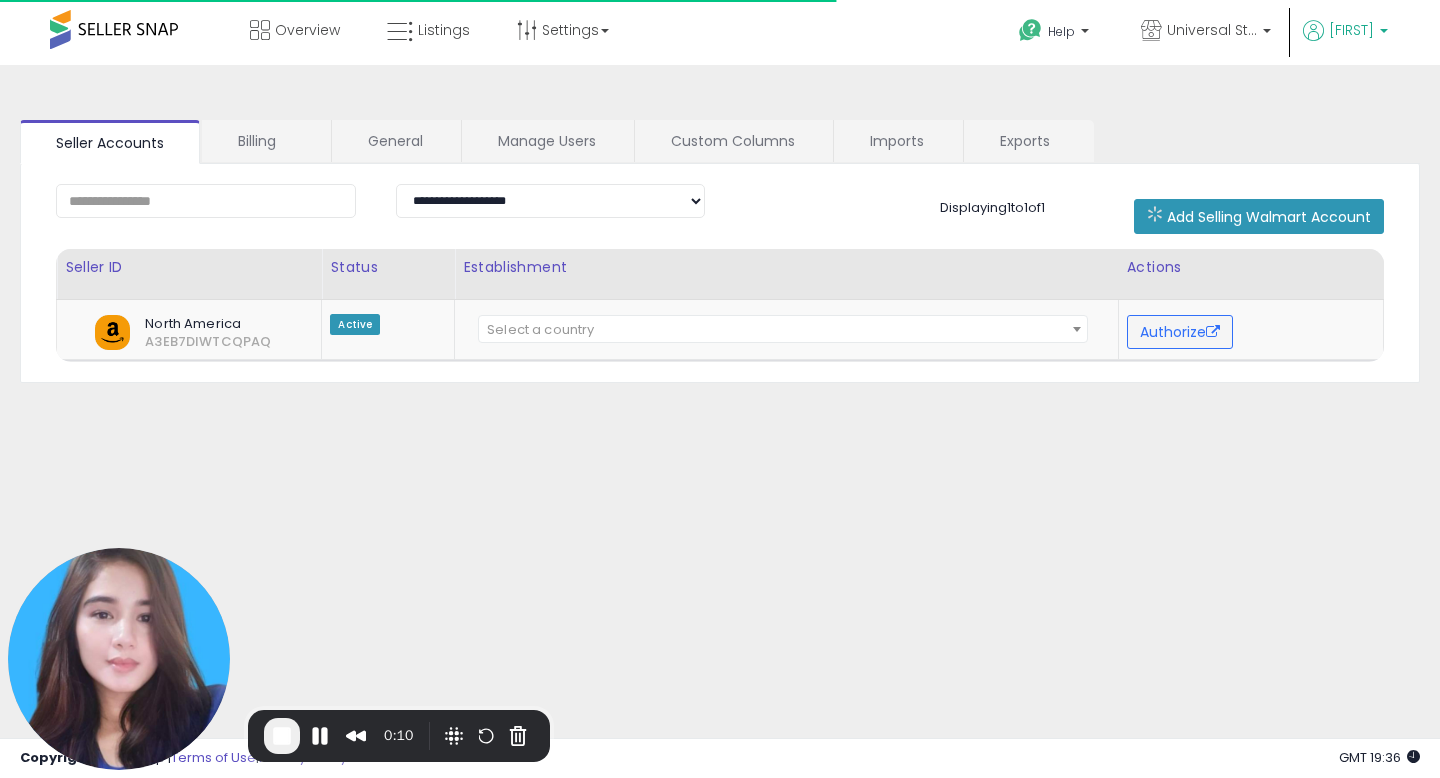 click on "Hi [FIRST]" at bounding box center [1351, 30] 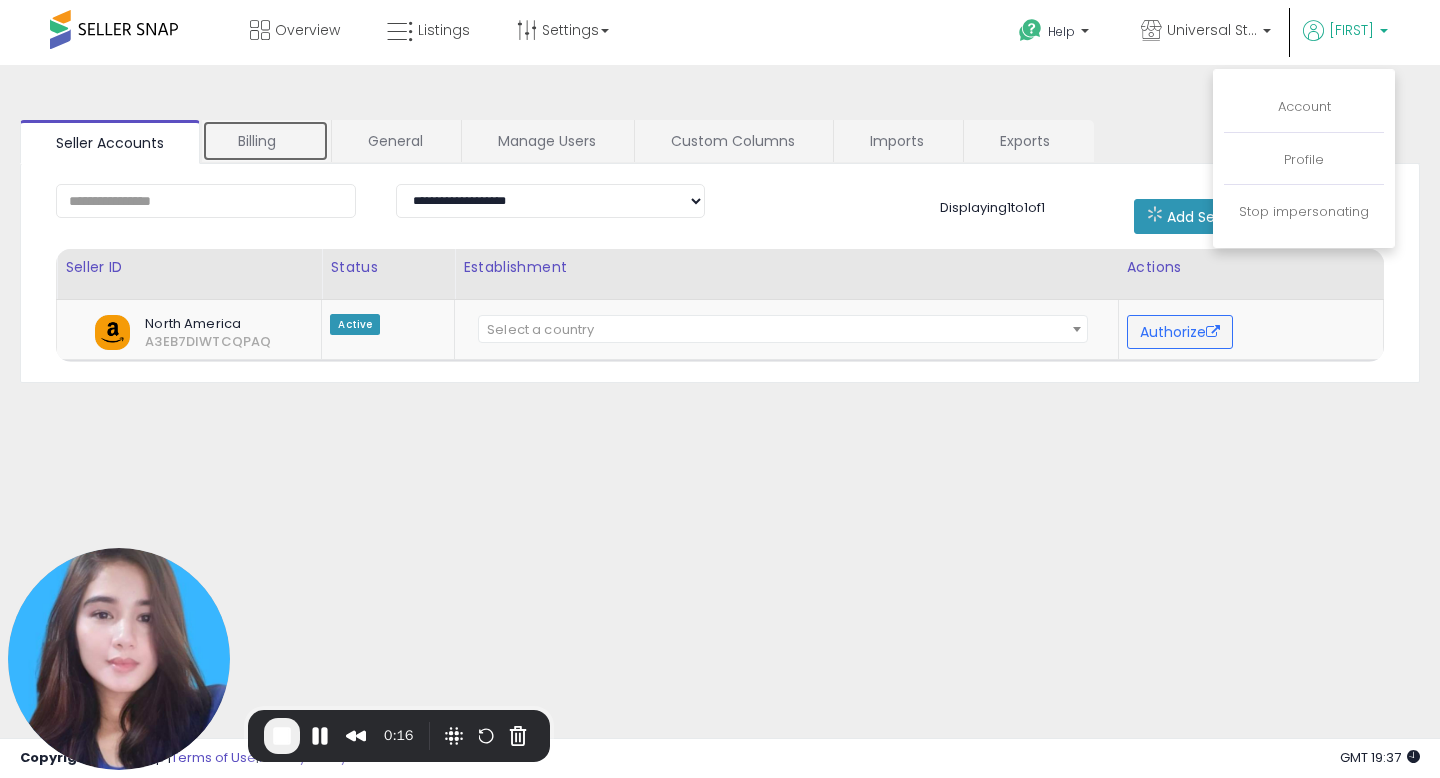 click on "Billing" at bounding box center (265, 141) 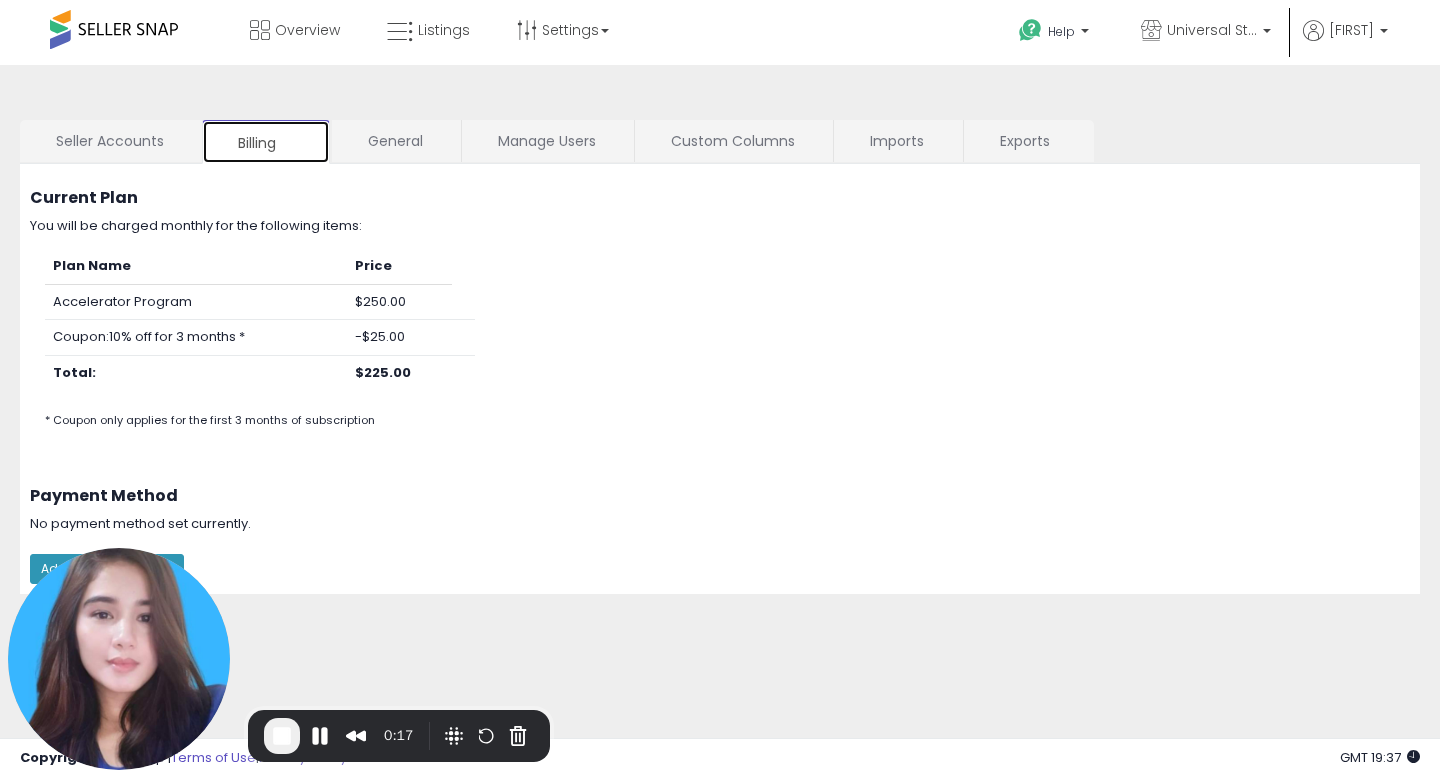 scroll, scrollTop: 187, scrollLeft: 0, axis: vertical 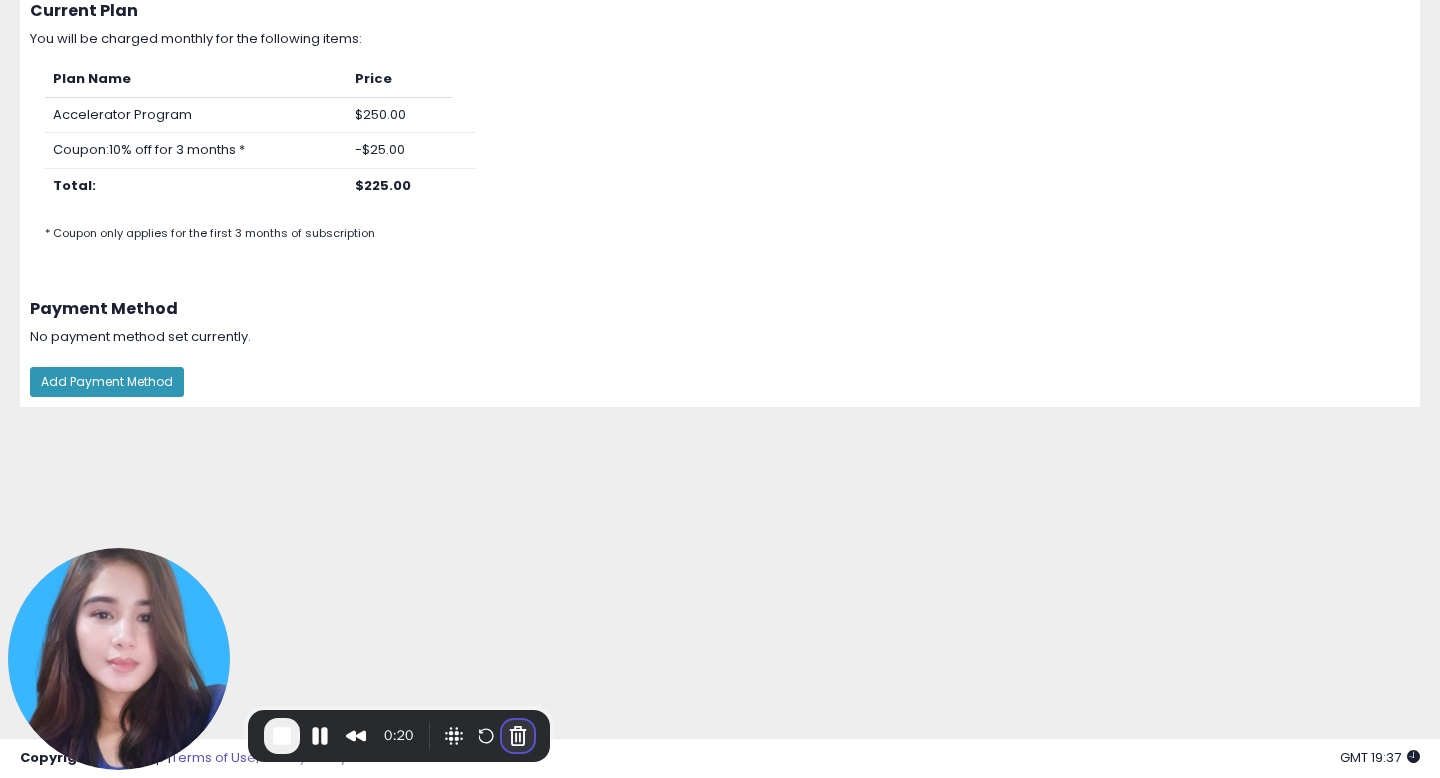 click at bounding box center (518, 736) 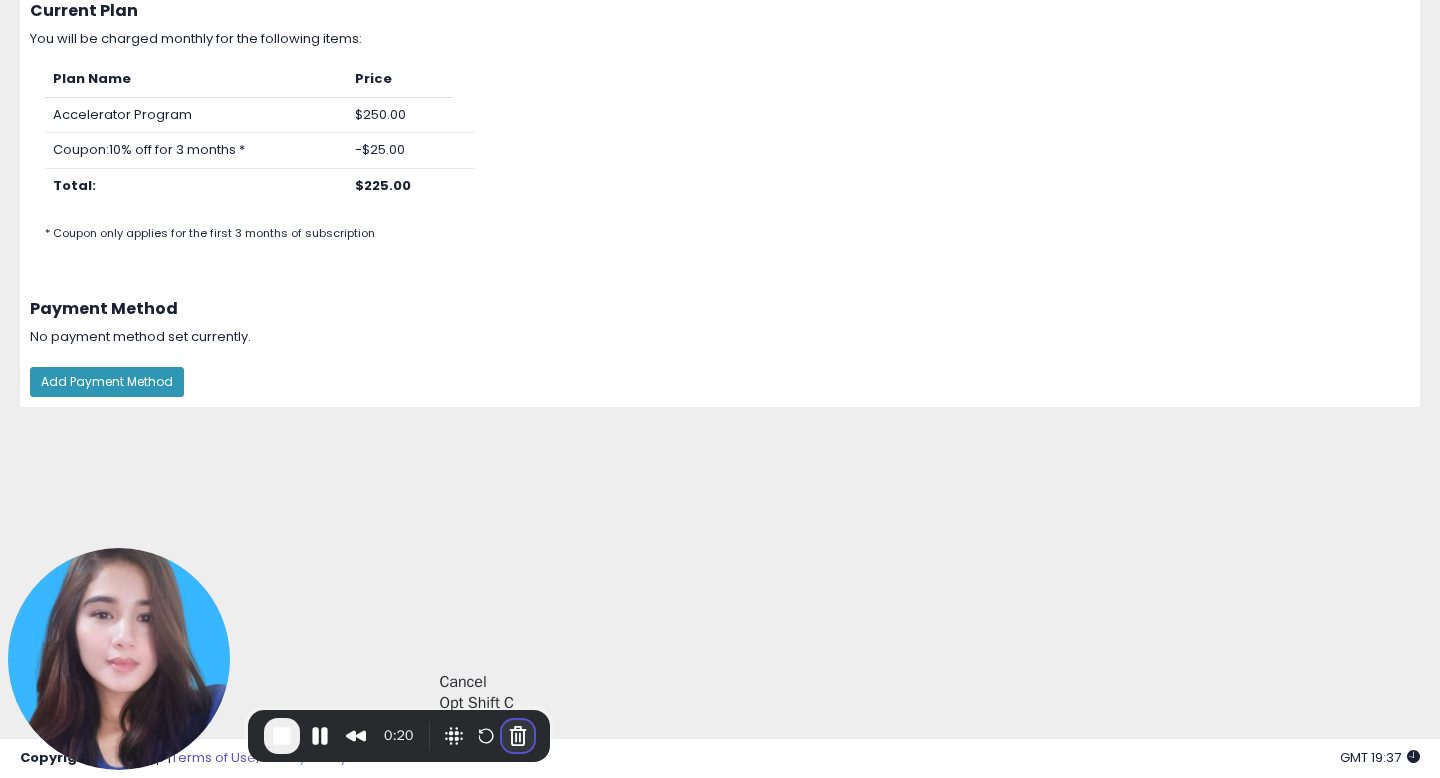 scroll, scrollTop: 0, scrollLeft: 0, axis: both 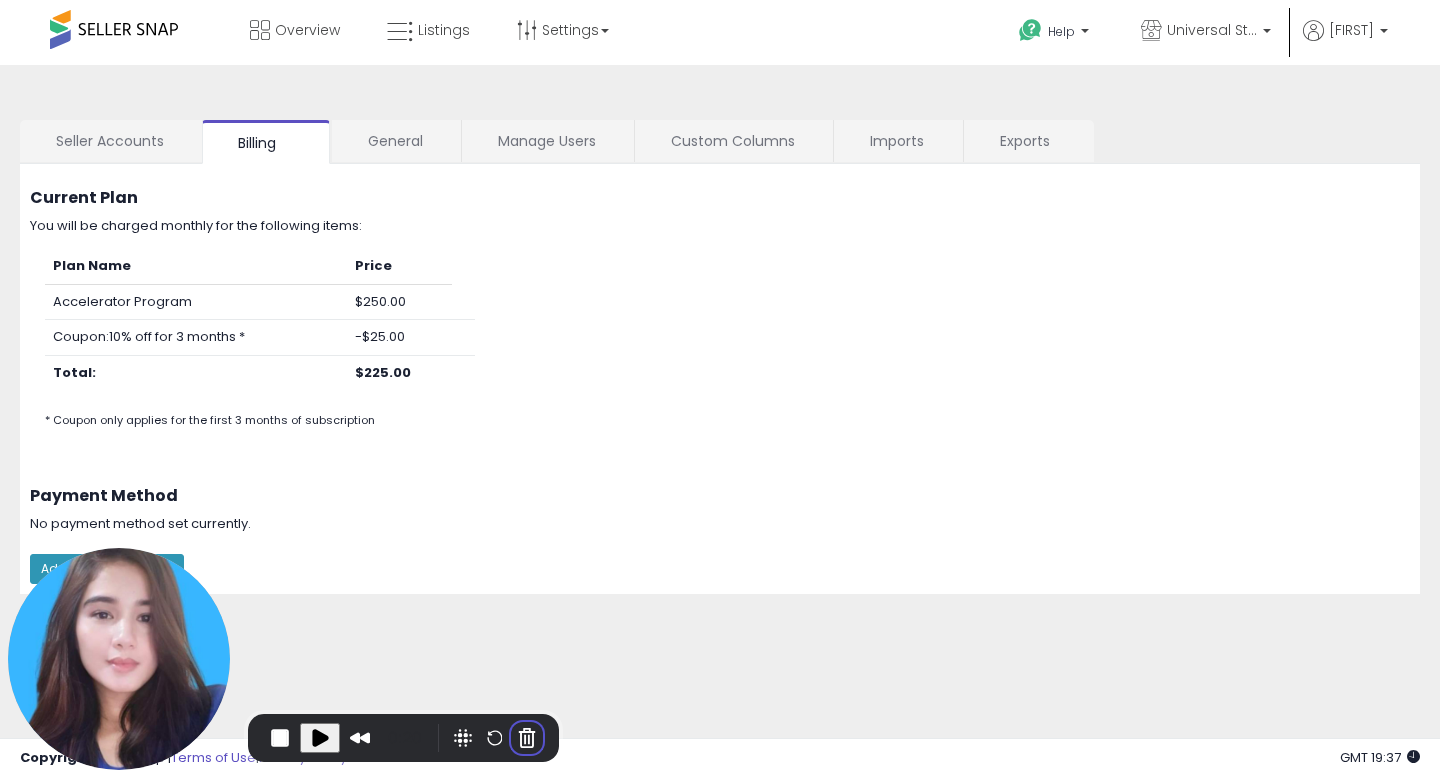 click on "Cancel recording" at bounding box center [551, 958] 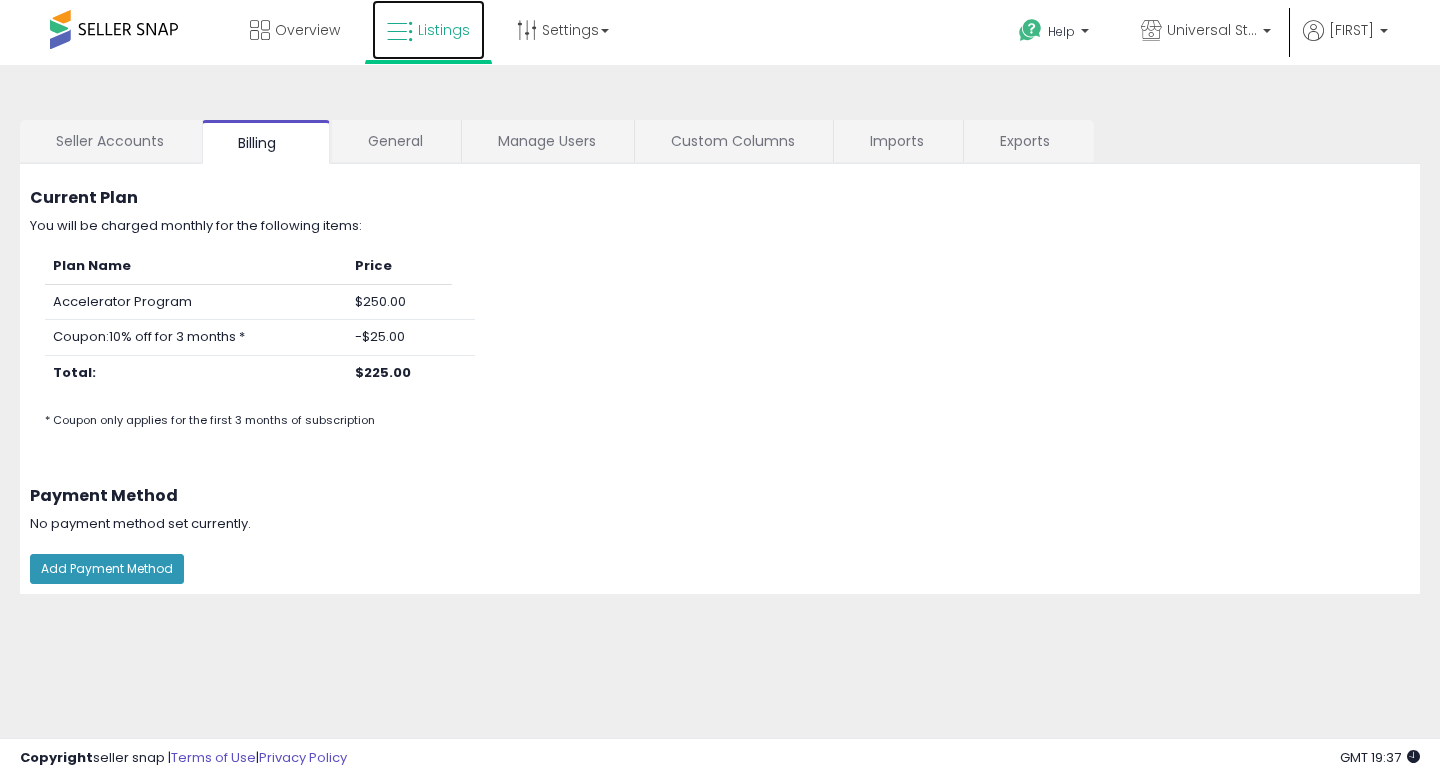 click on "Listings" at bounding box center (444, 30) 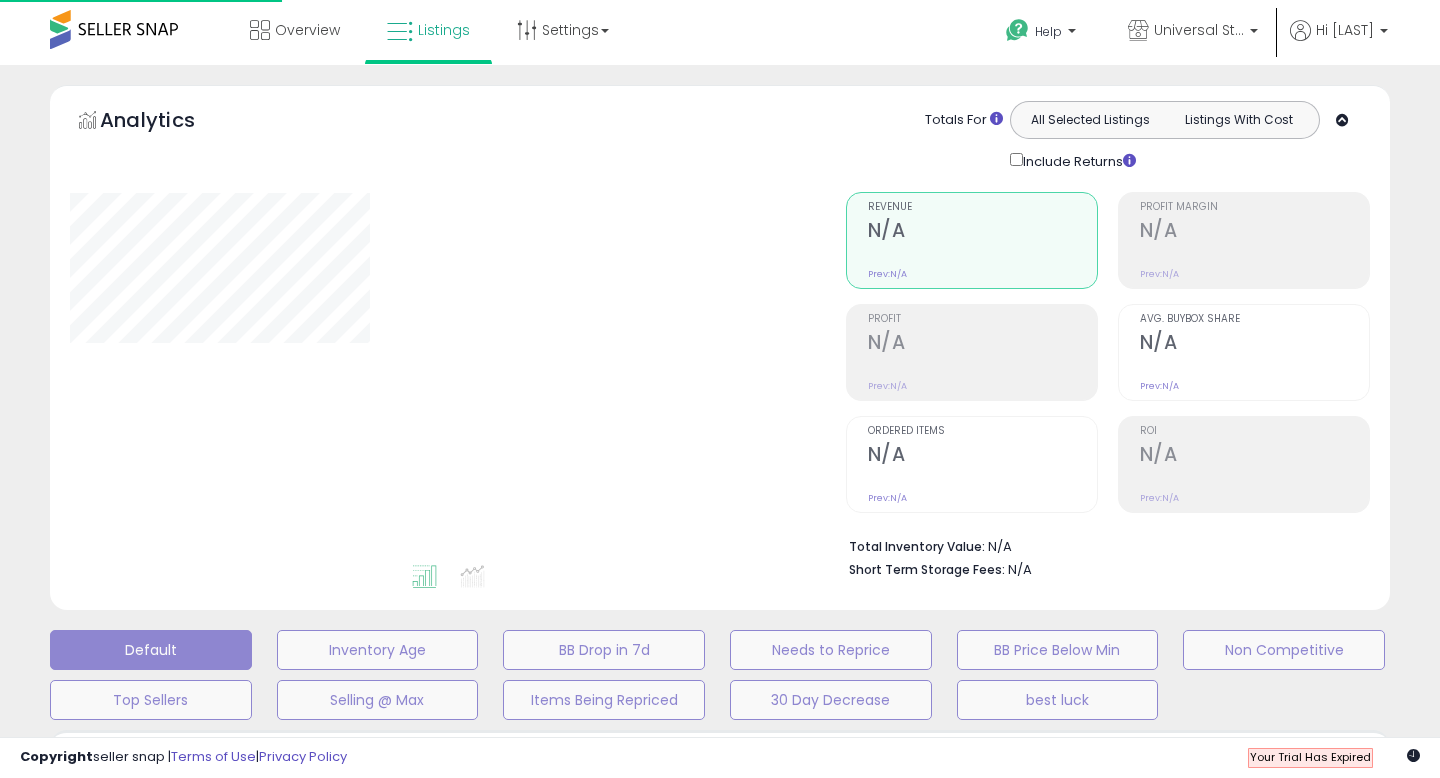 scroll, scrollTop: 0, scrollLeft: 0, axis: both 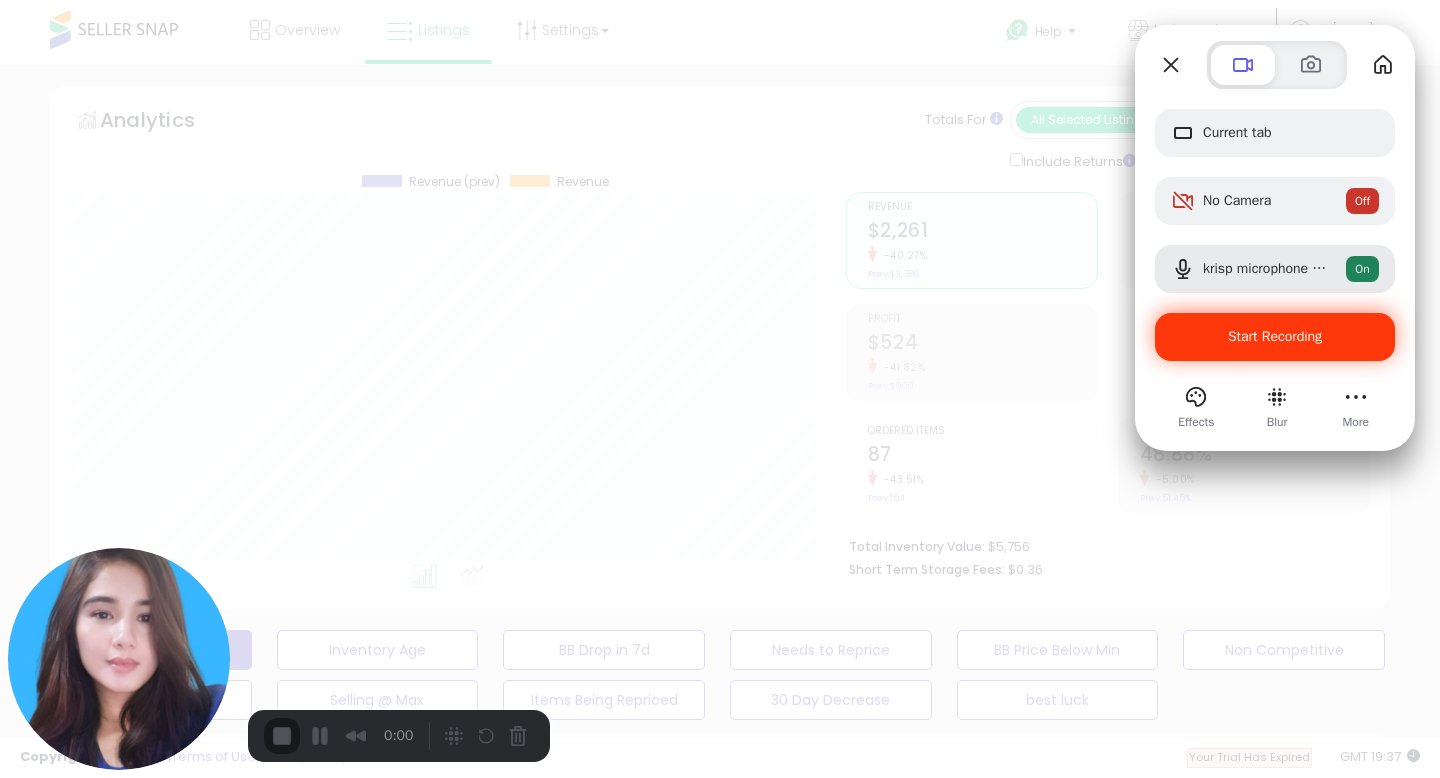 click on "Start Recording" at bounding box center [1275, 336] 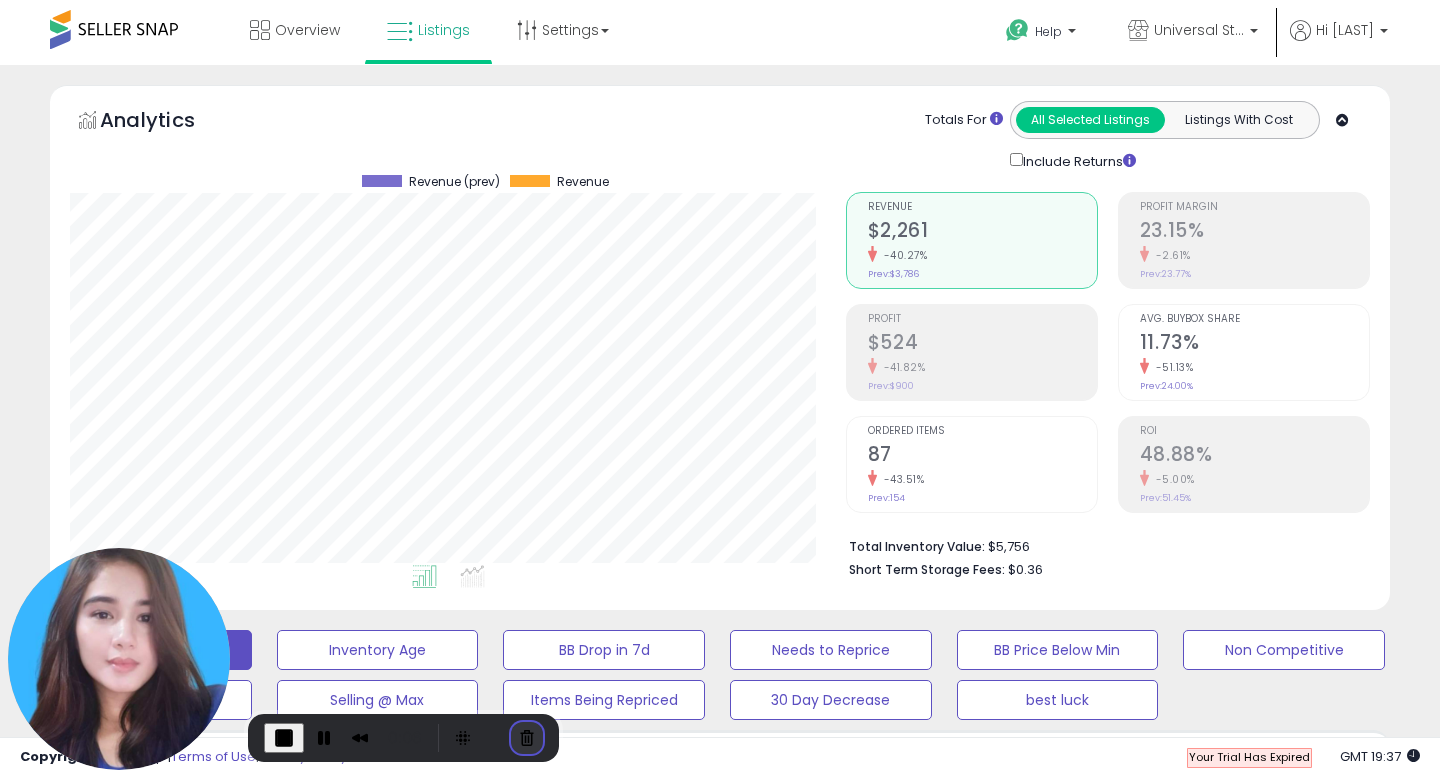 click at bounding box center [527, 738] 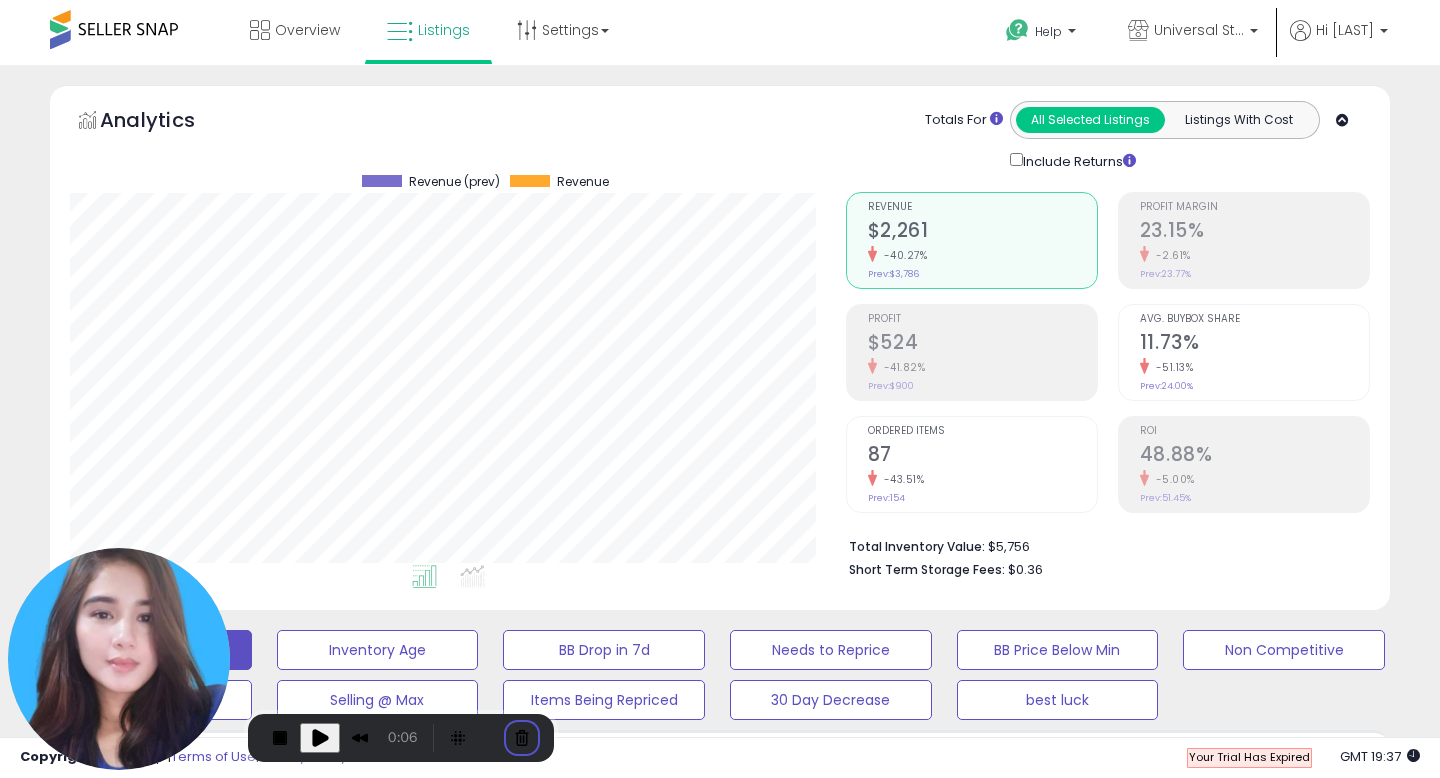 click on "Cancel recording" at bounding box center [551, 947] 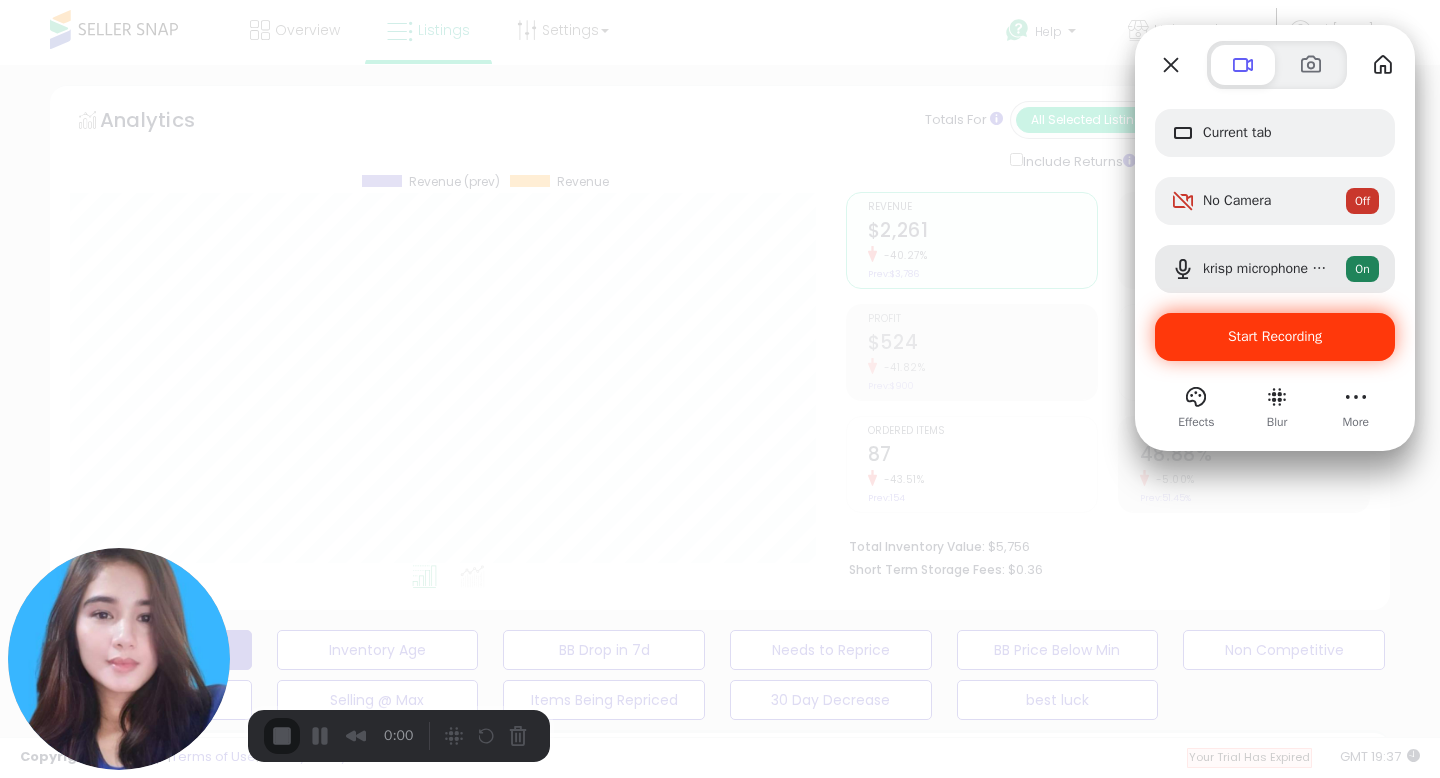 click on "Start Recording" at bounding box center [1275, 336] 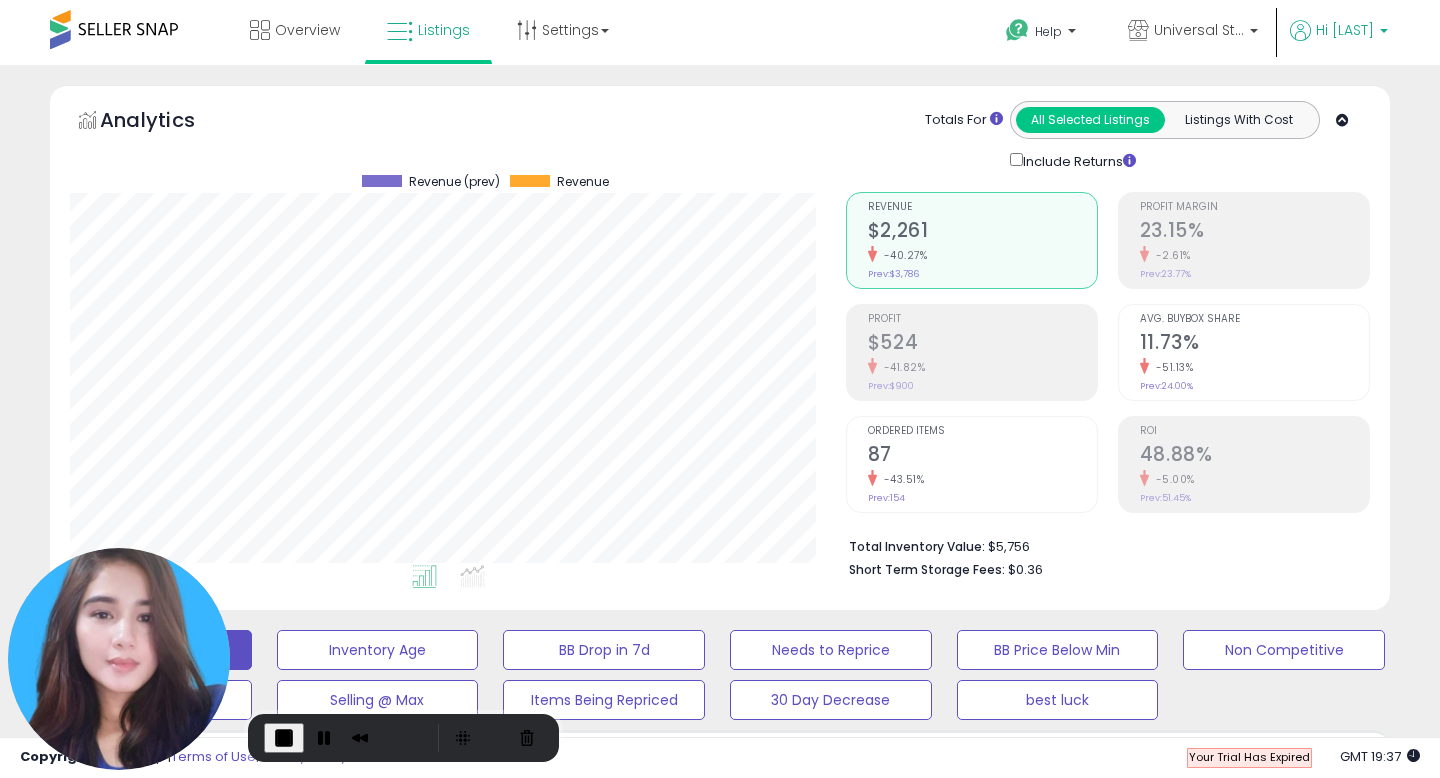 click on "Hi Tooryalai" at bounding box center (1345, 30) 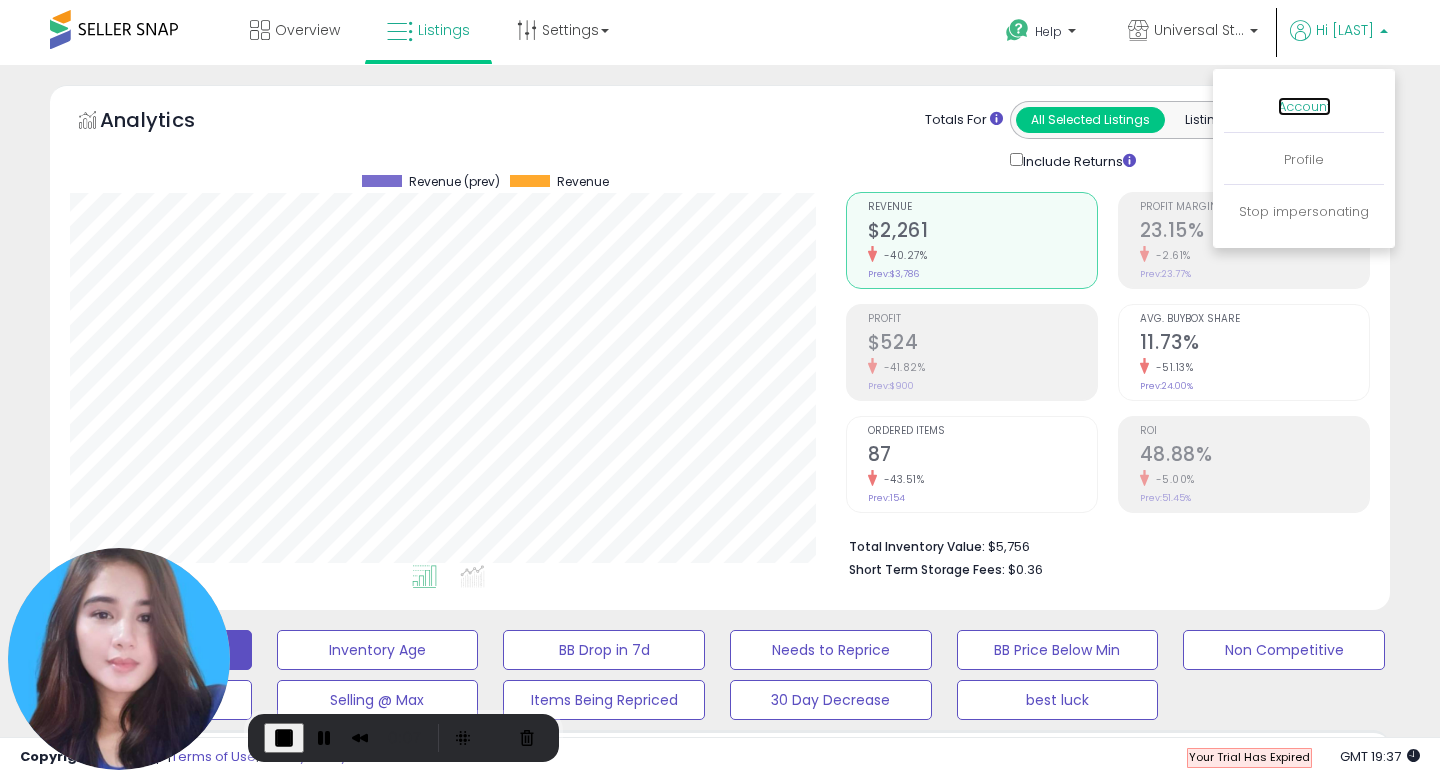 click on "Account" at bounding box center [1304, 106] 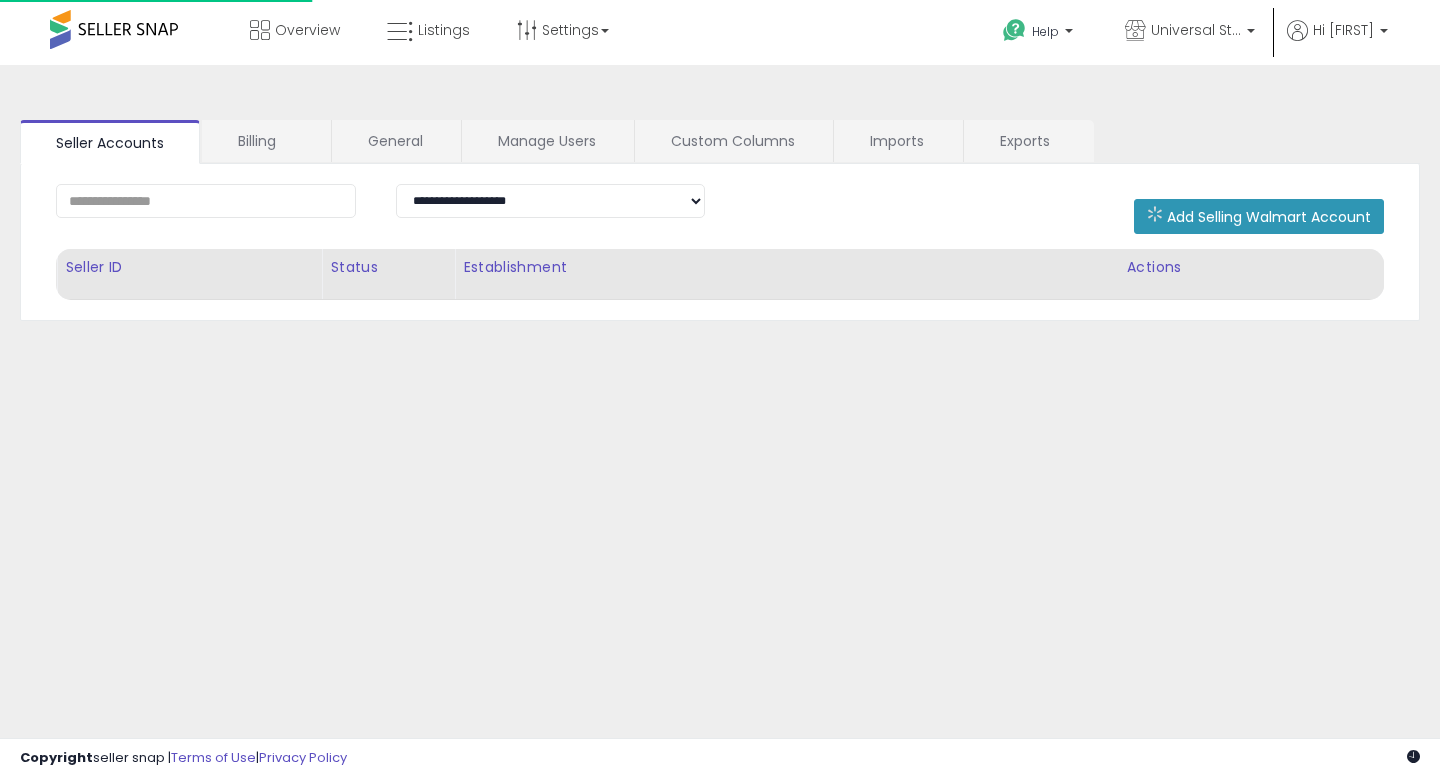 scroll, scrollTop: 0, scrollLeft: 0, axis: both 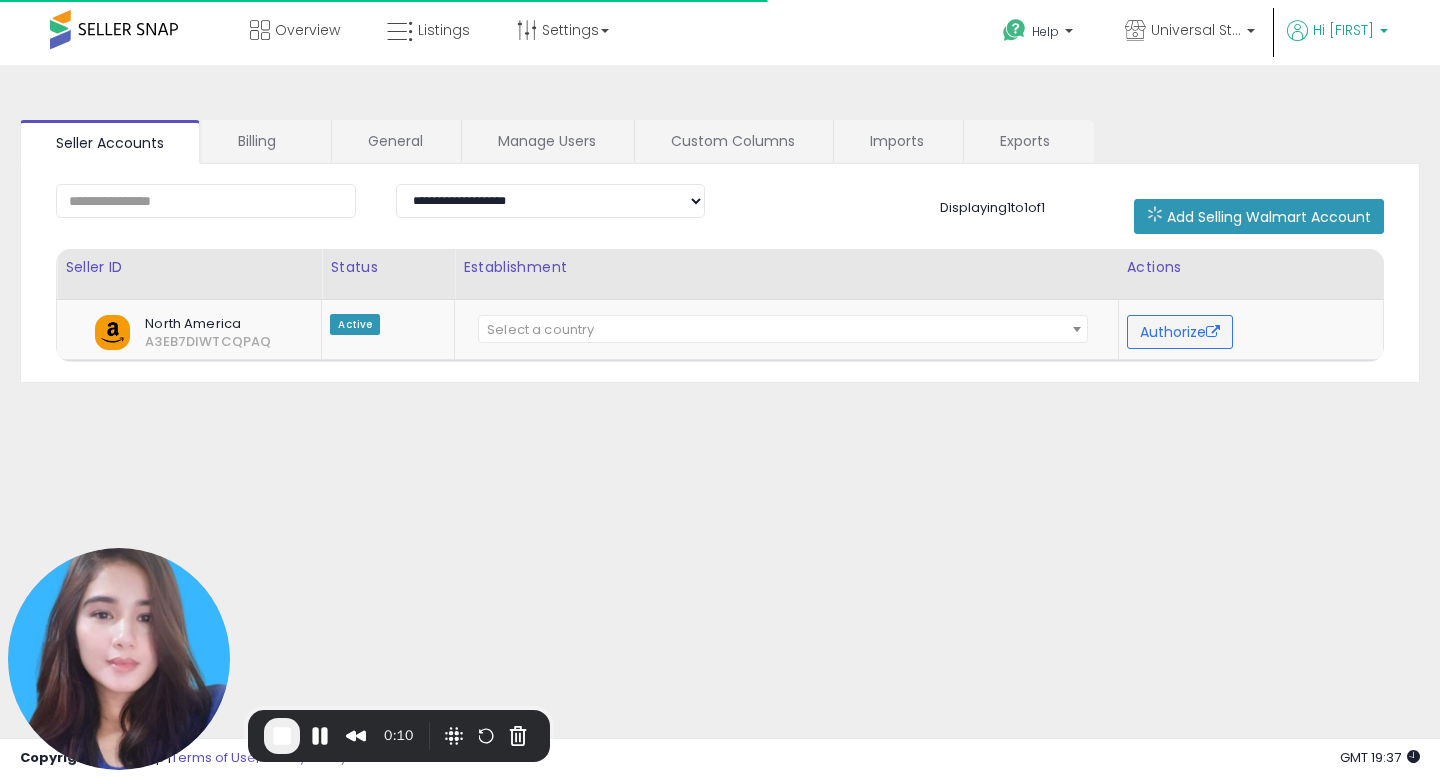 click on "Hi [FIRST]" at bounding box center [1343, 30] 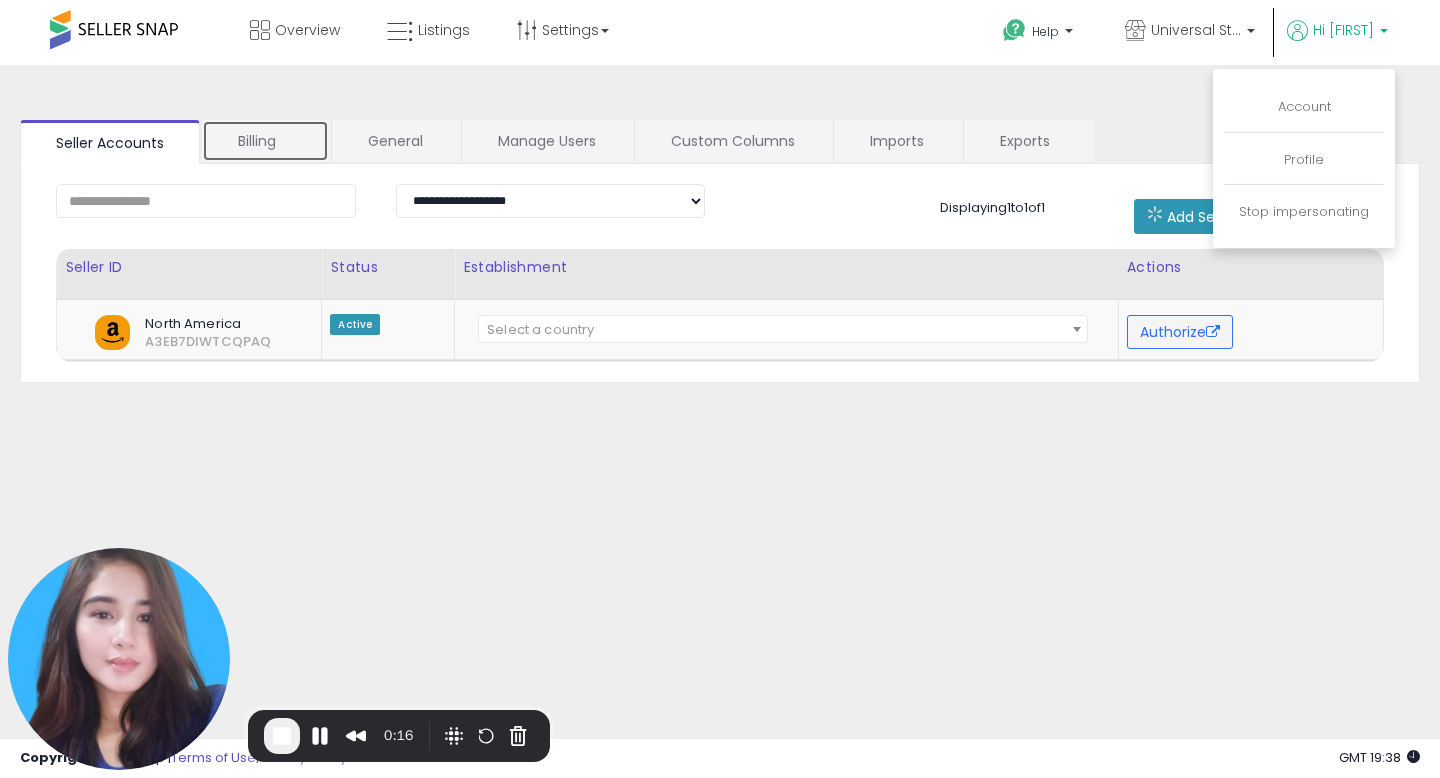 click on "Billing" at bounding box center [265, 141] 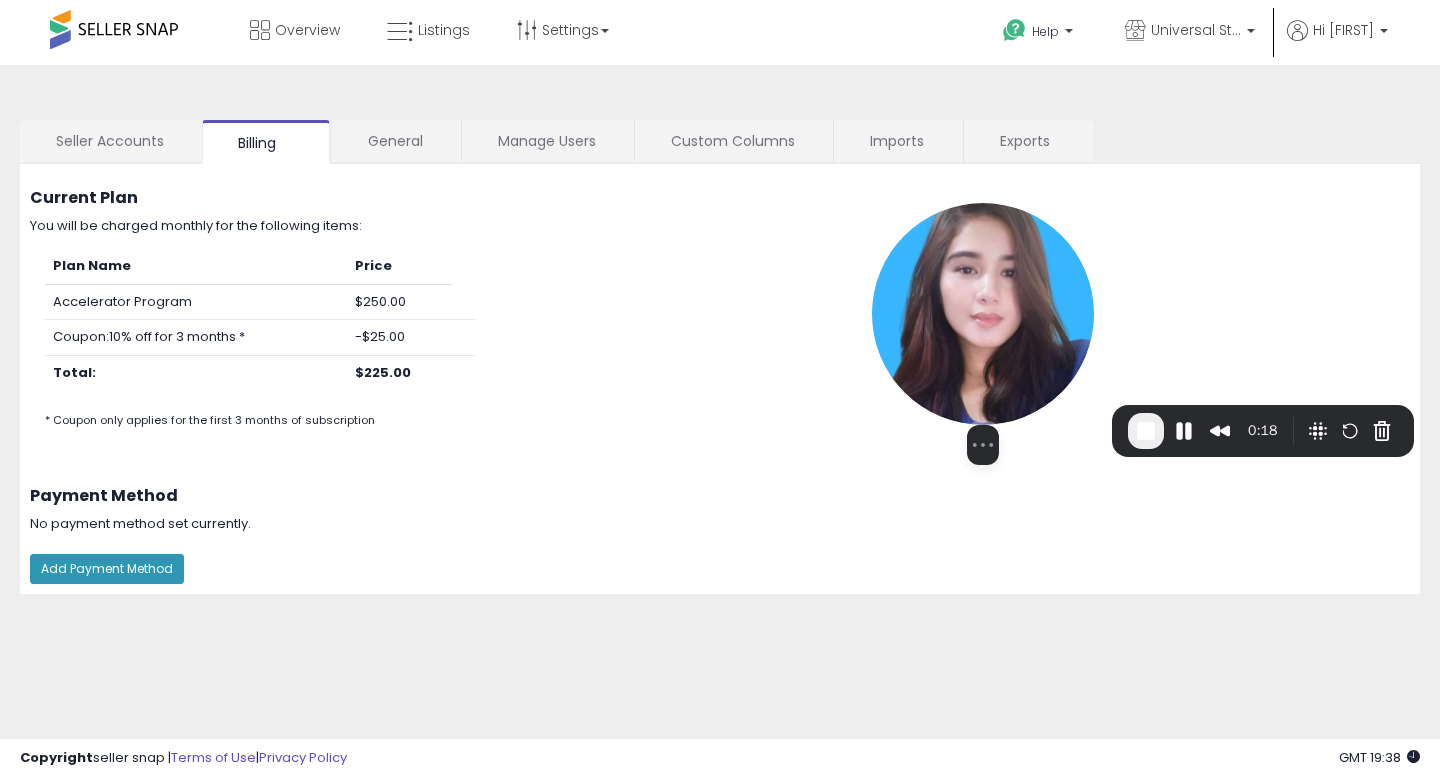 drag, startPoint x: 93, startPoint y: 603, endPoint x: 955, endPoint y: 294, distance: 915.7101 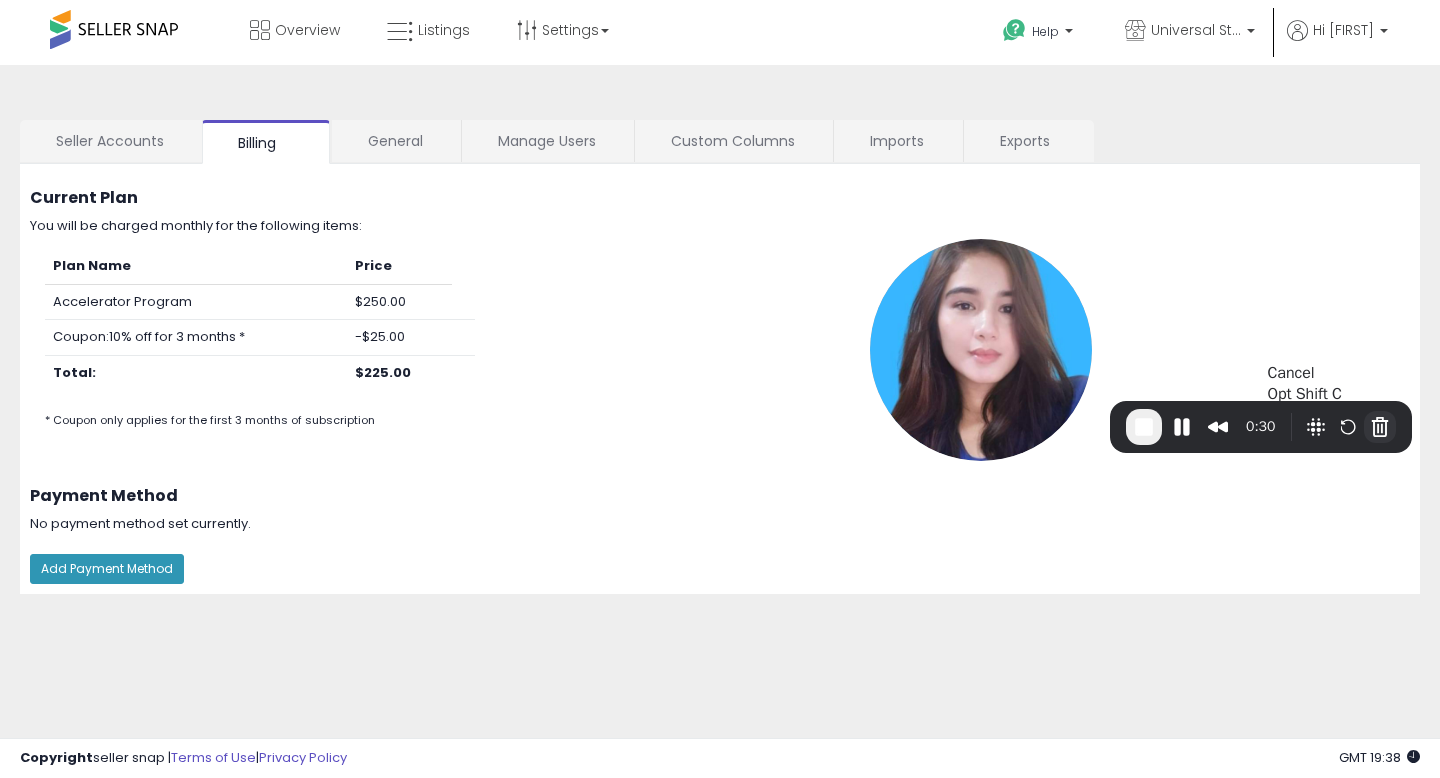 click at bounding box center (1380, 427) 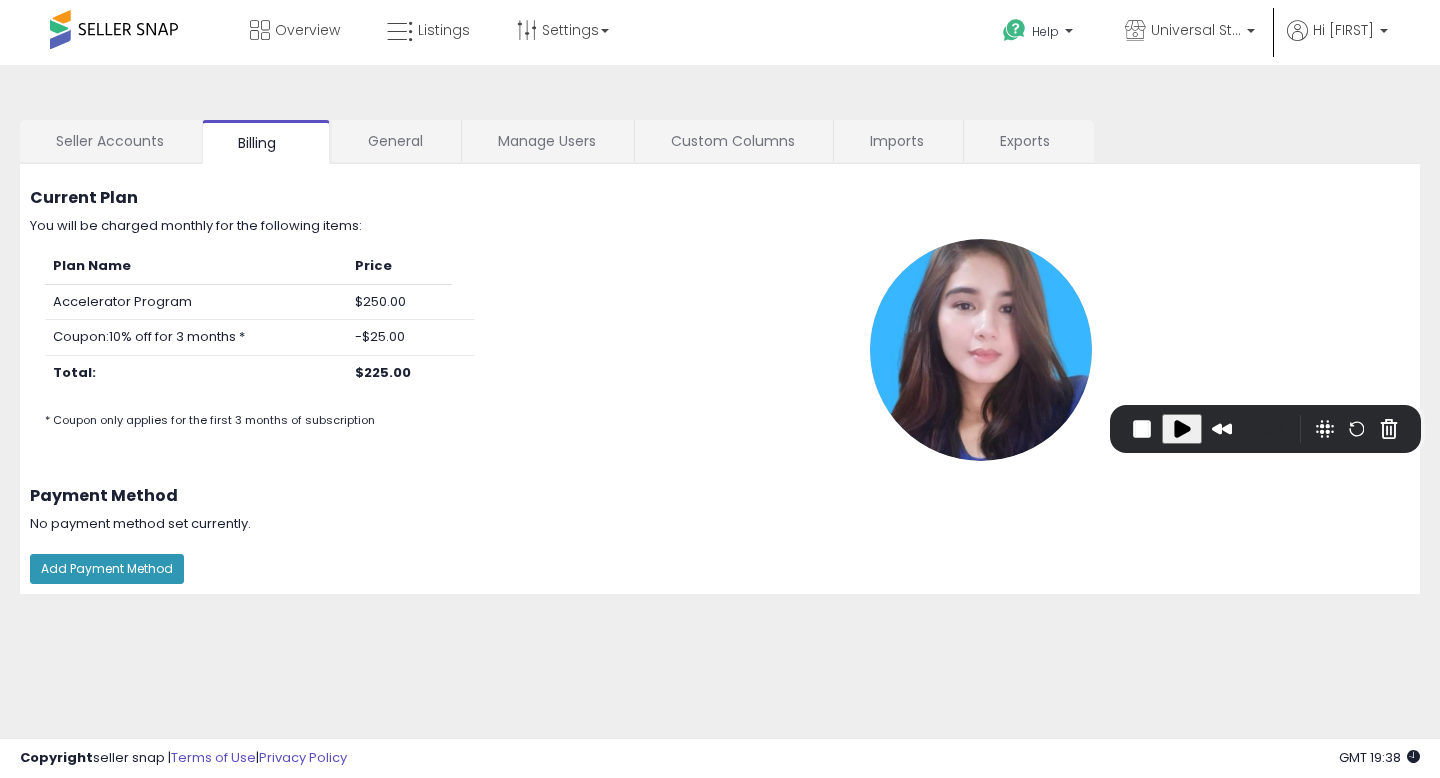 click on "Cancel recording" at bounding box center (551, 958) 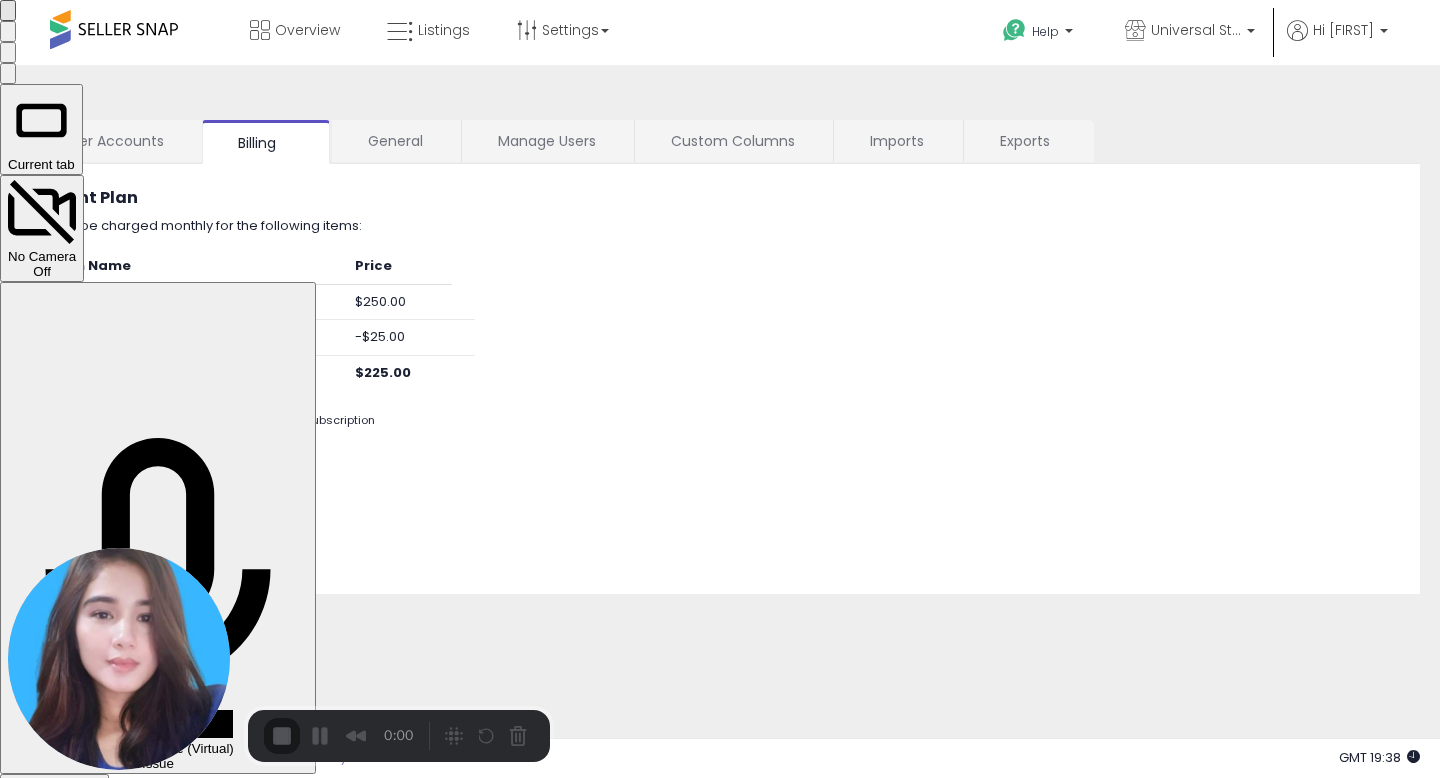 click on "Start Recording" at bounding box center (54, 784) 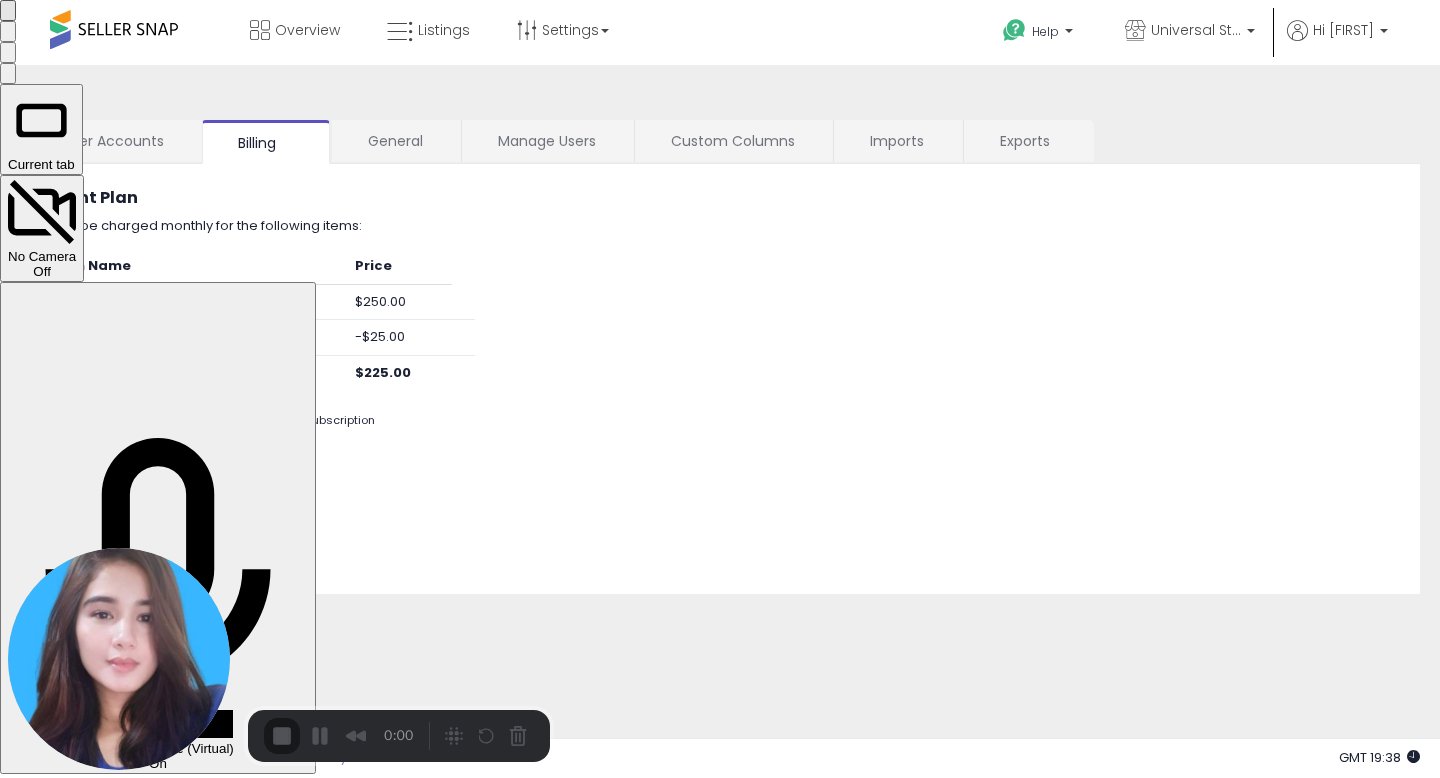 click on "Yes, proceed" at bounding box center [177, 1878] 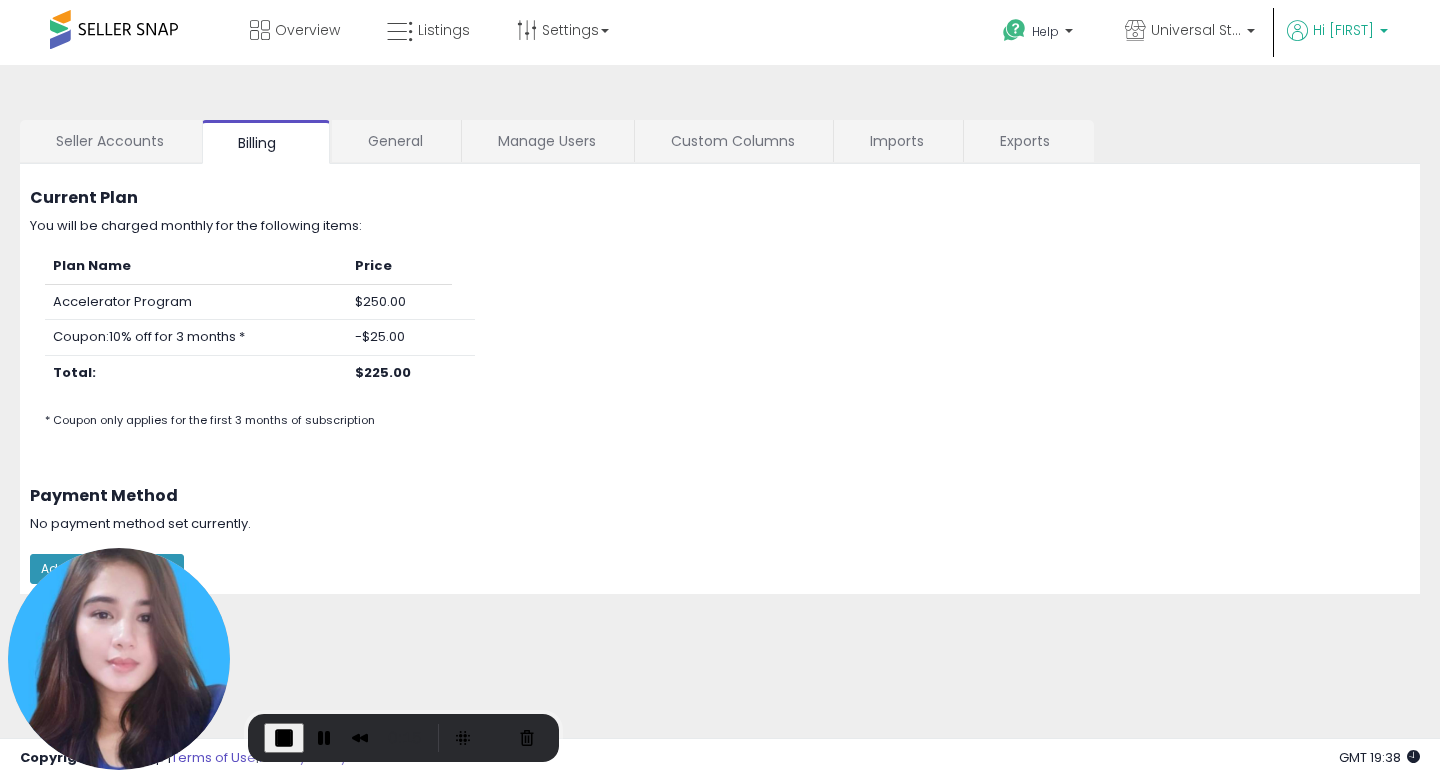click on "Hi [FIRST]" at bounding box center [1337, 32] 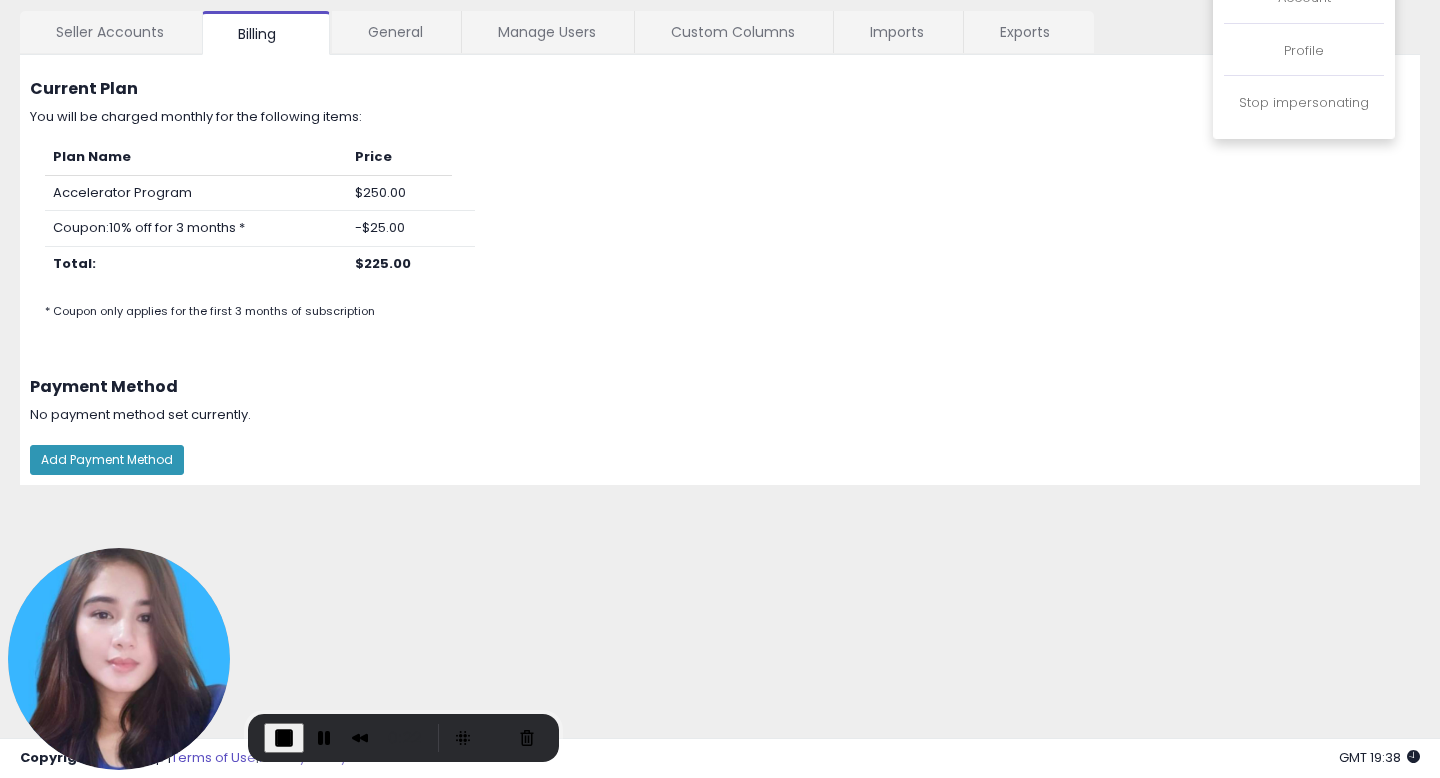 scroll, scrollTop: 106, scrollLeft: 0, axis: vertical 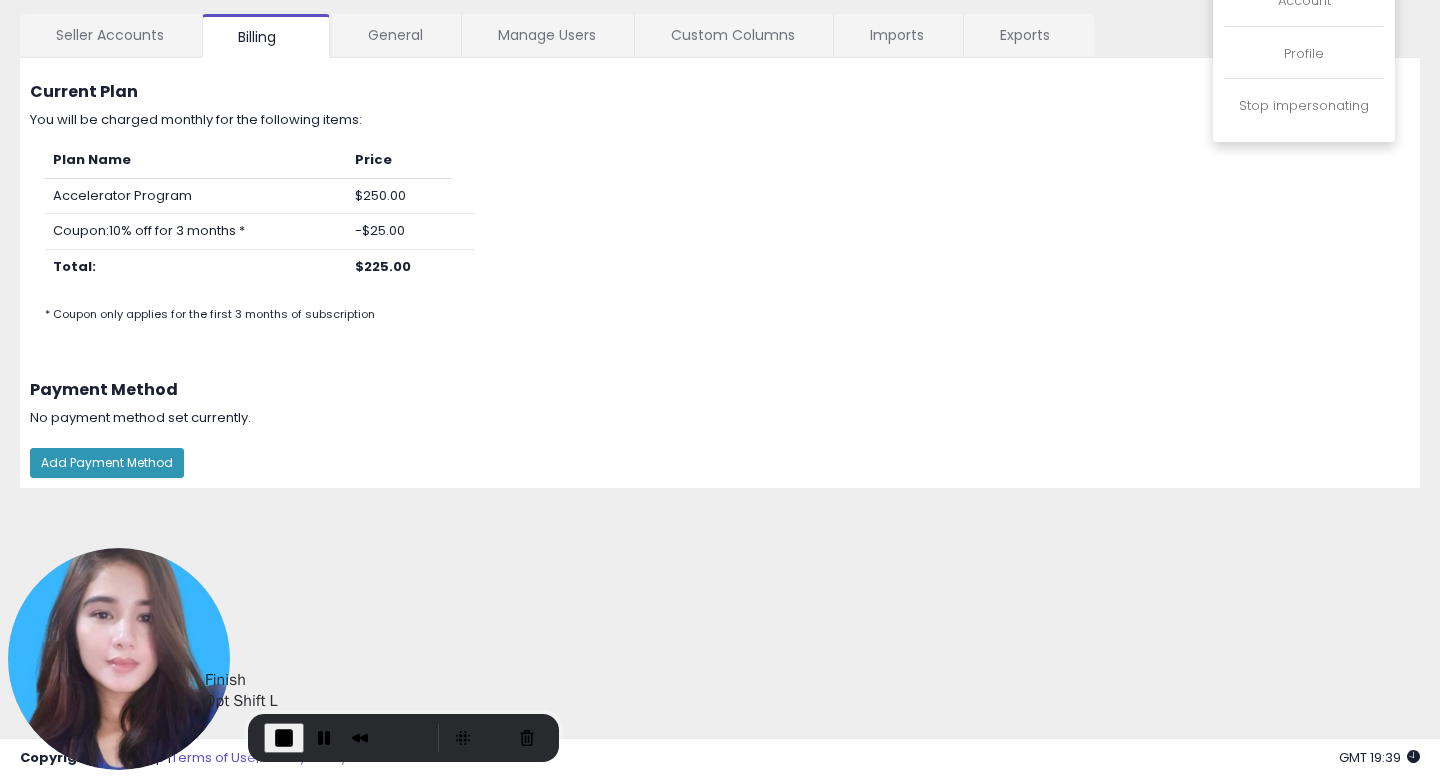 click at bounding box center (284, 738) 